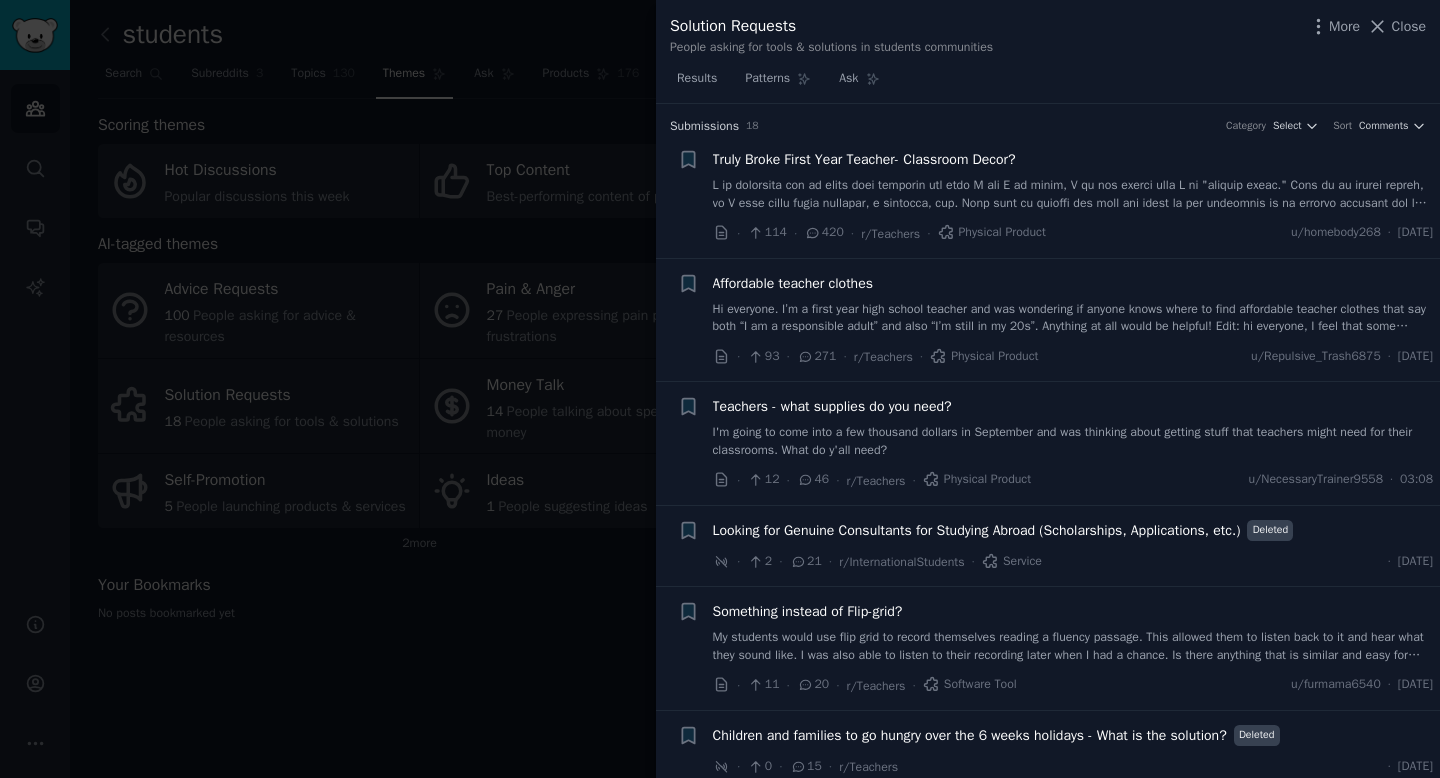 scroll, scrollTop: 0, scrollLeft: 0, axis: both 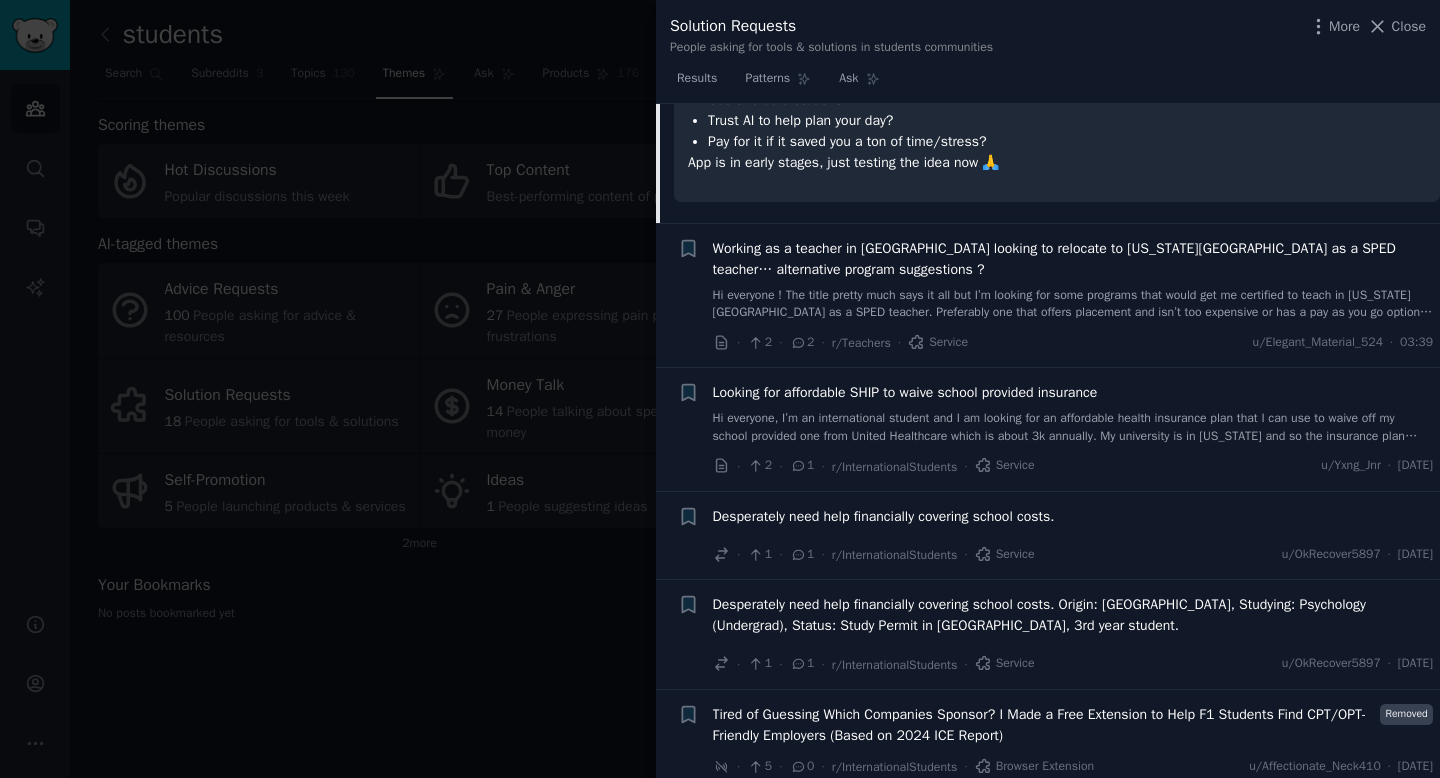 click at bounding box center (720, 389) 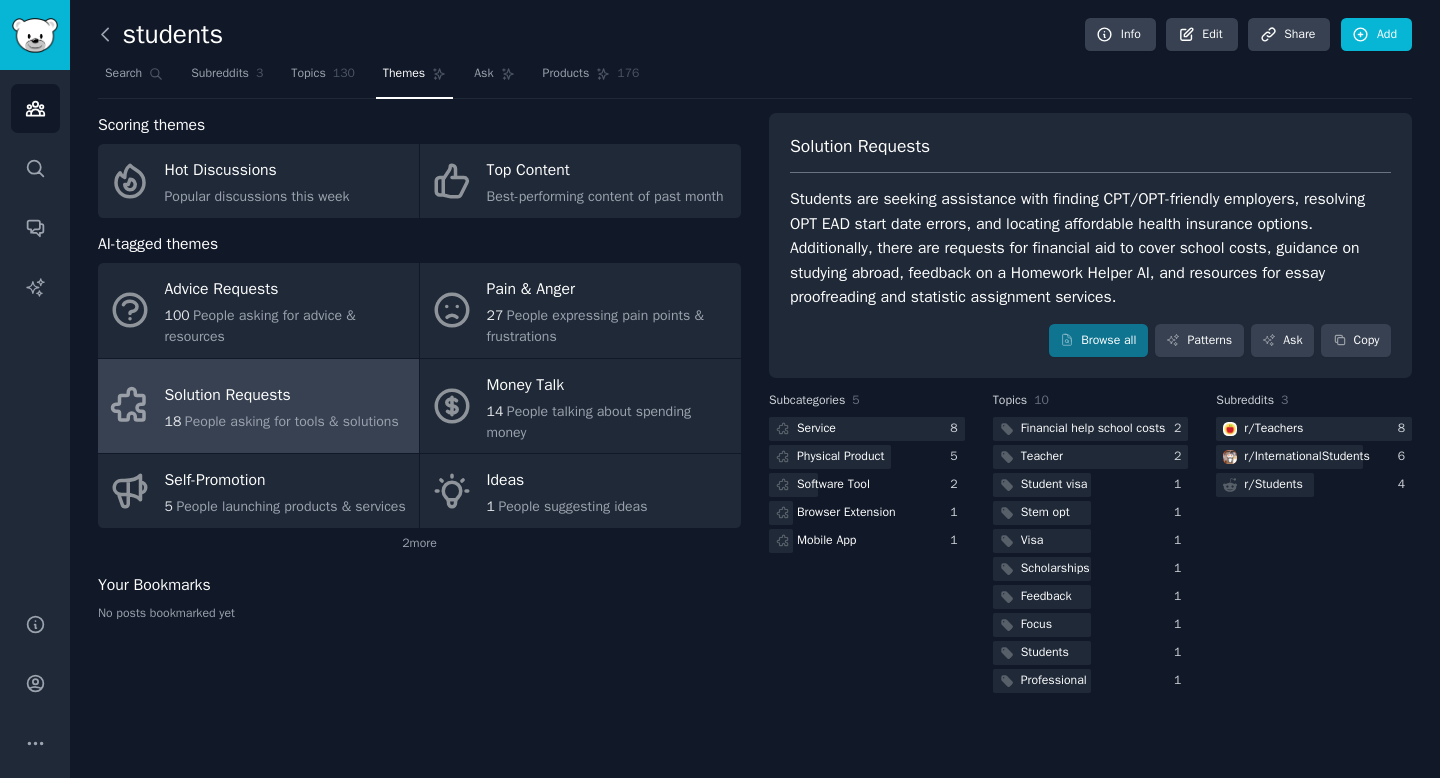 click 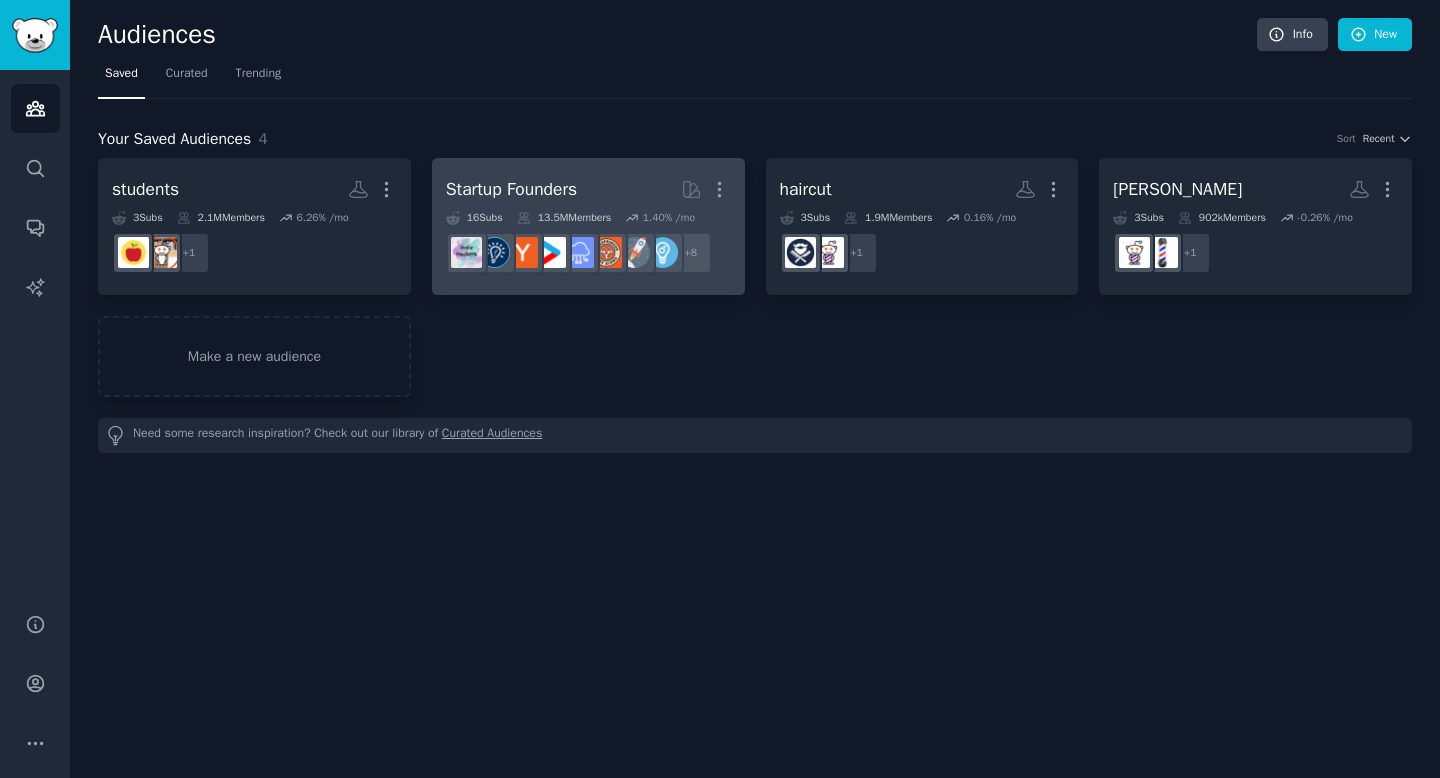click on "Startup Founders More 16  Sub s 13.5M  Members 1.40 % /mo + 8" at bounding box center (588, 226) 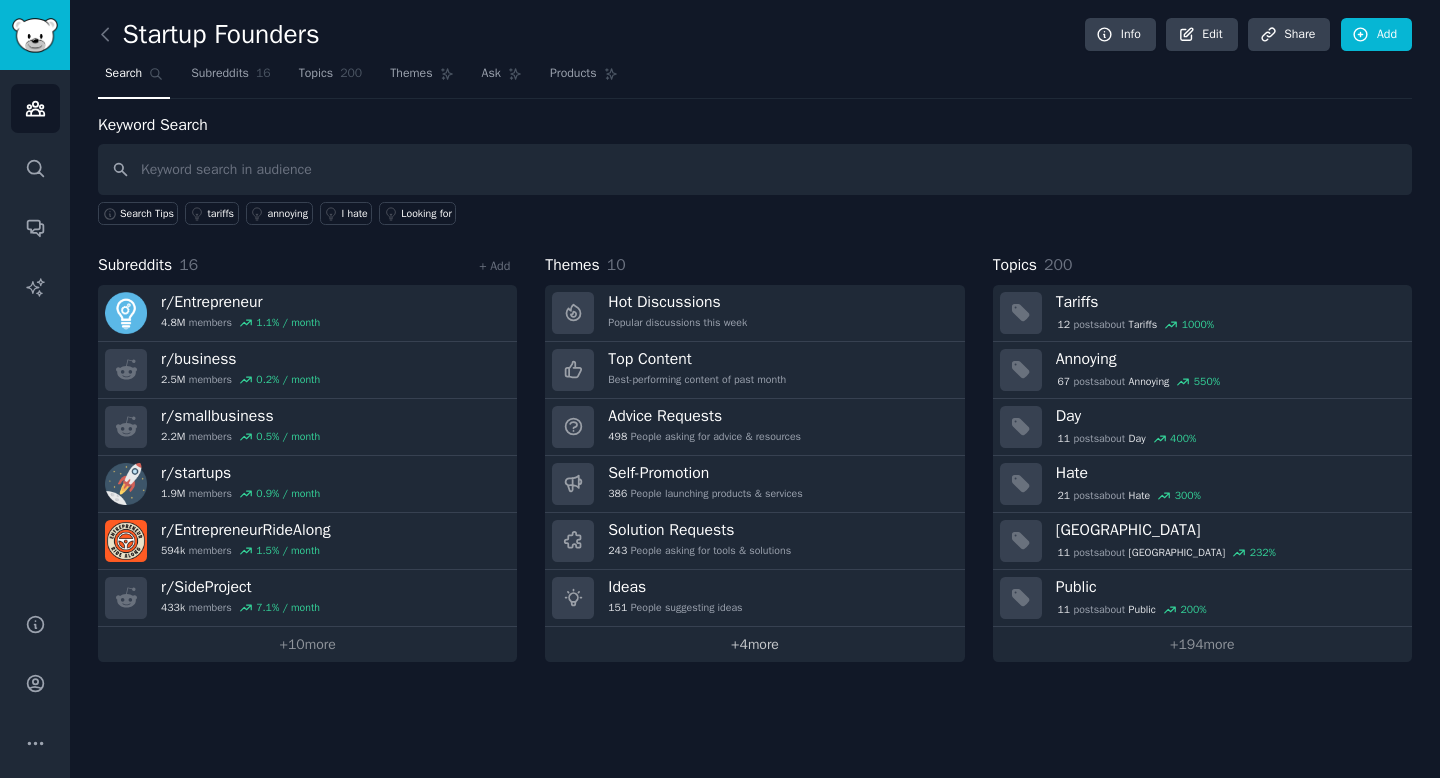 click on "+  4  more" at bounding box center [754, 644] 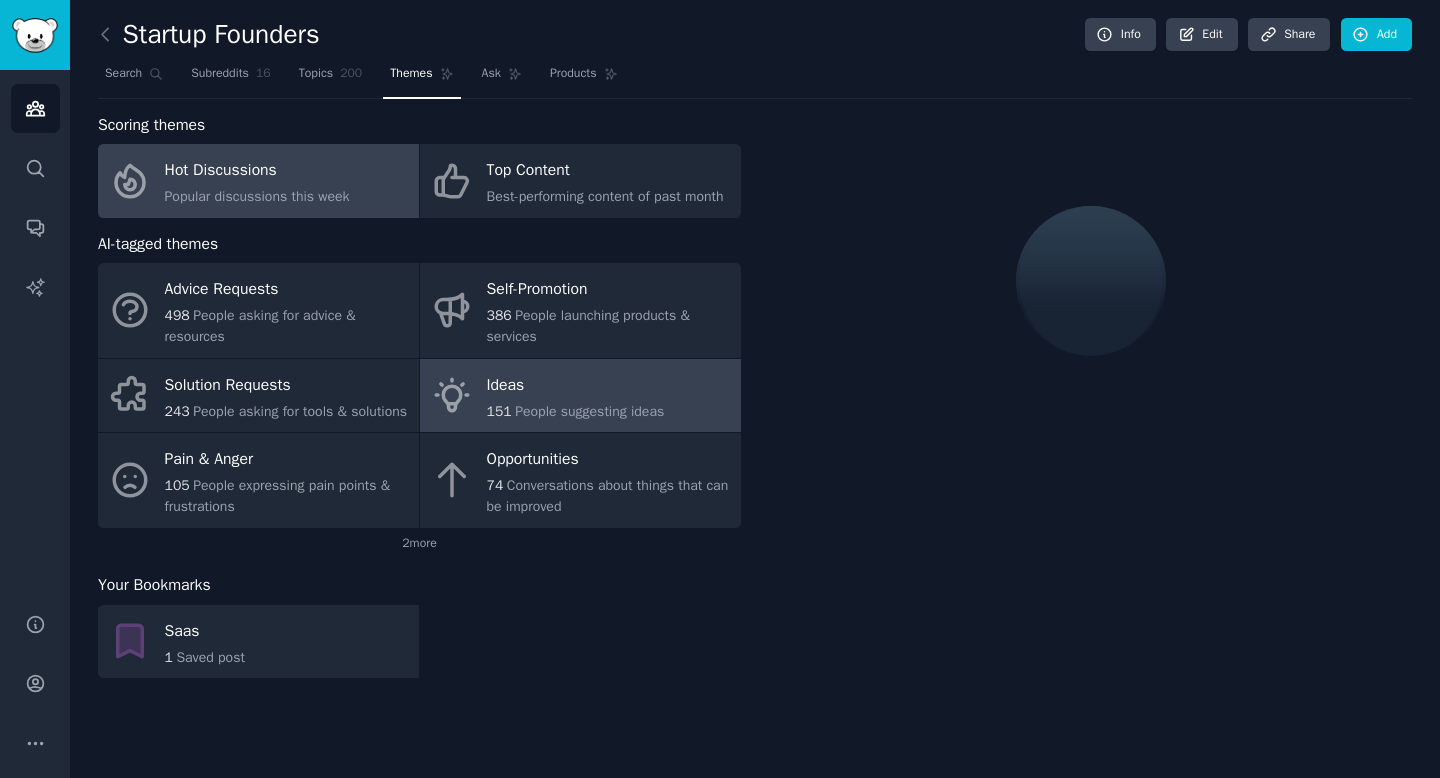 click on "Ideas 151 People suggesting ideas" at bounding box center (580, 396) 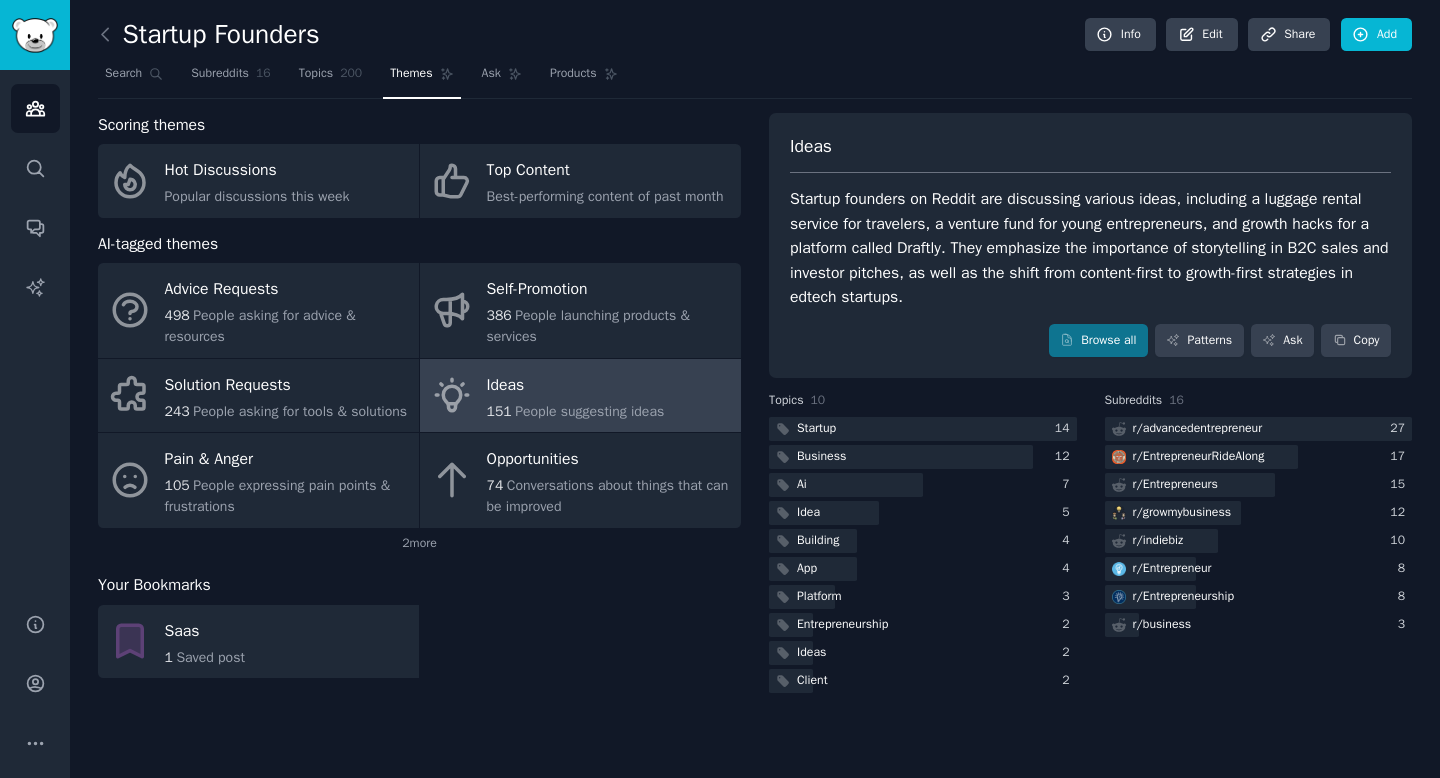 click on "Ideas Startup founders on Reddit are discussing various ideas, including a luggage rental service for travelers, a venture fund for young entrepreneurs, and growth hacks for a platform called Draftly. They emphasize the importance of storytelling in B2C sales and investor pitches, as well as the shift from content-first to growth-first strategies in edtech startups. Browse all Patterns Ask Copy" at bounding box center (1090, 246) 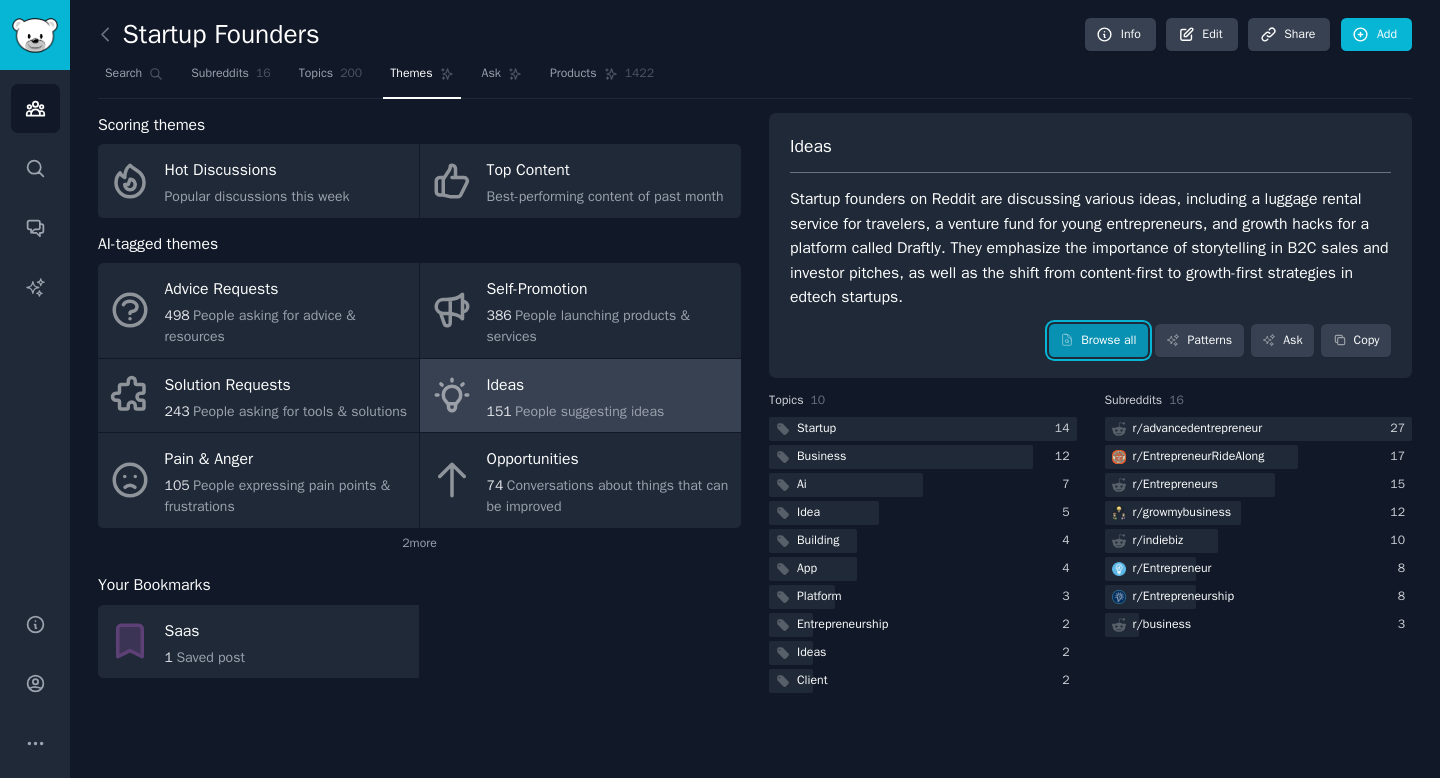 click on "Browse all" at bounding box center [1098, 341] 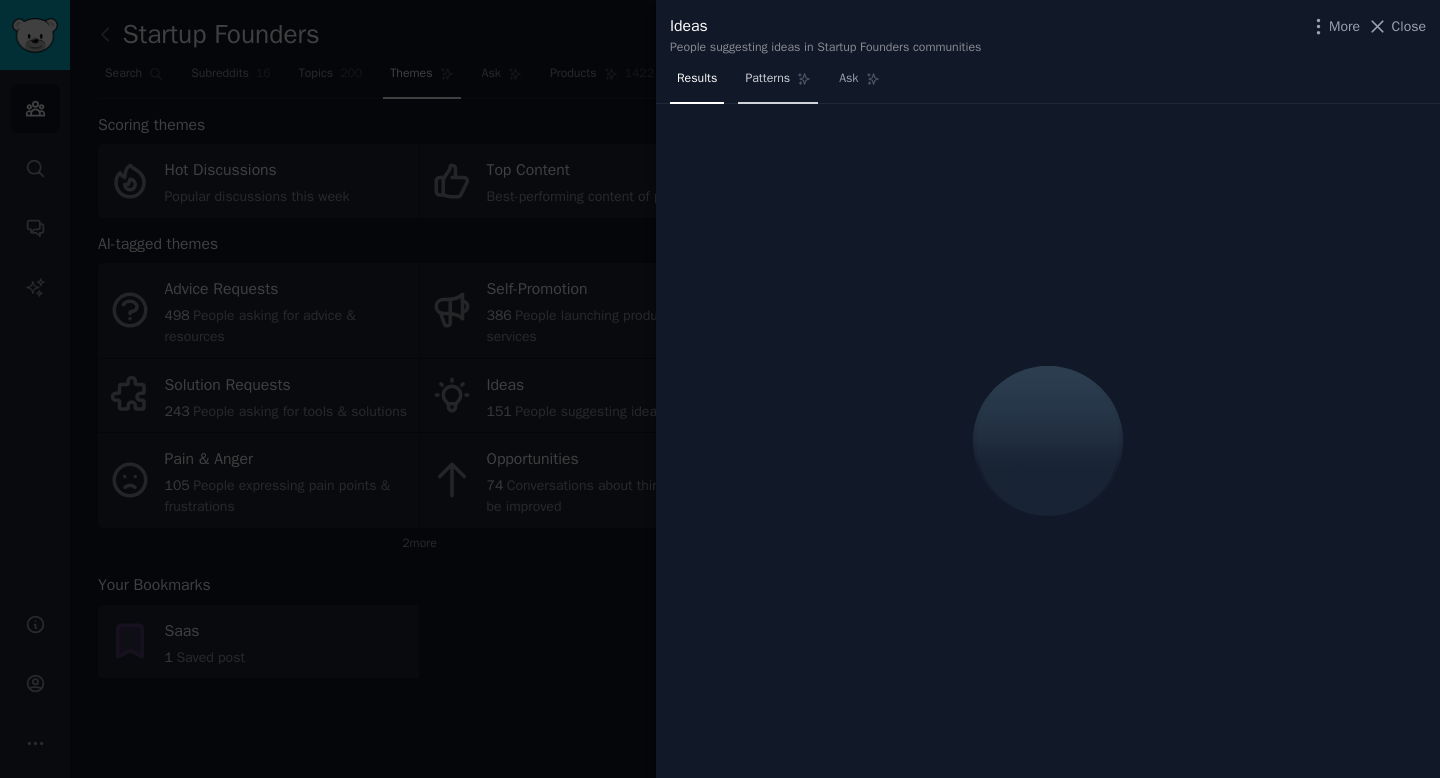 click on "Patterns" at bounding box center [767, 79] 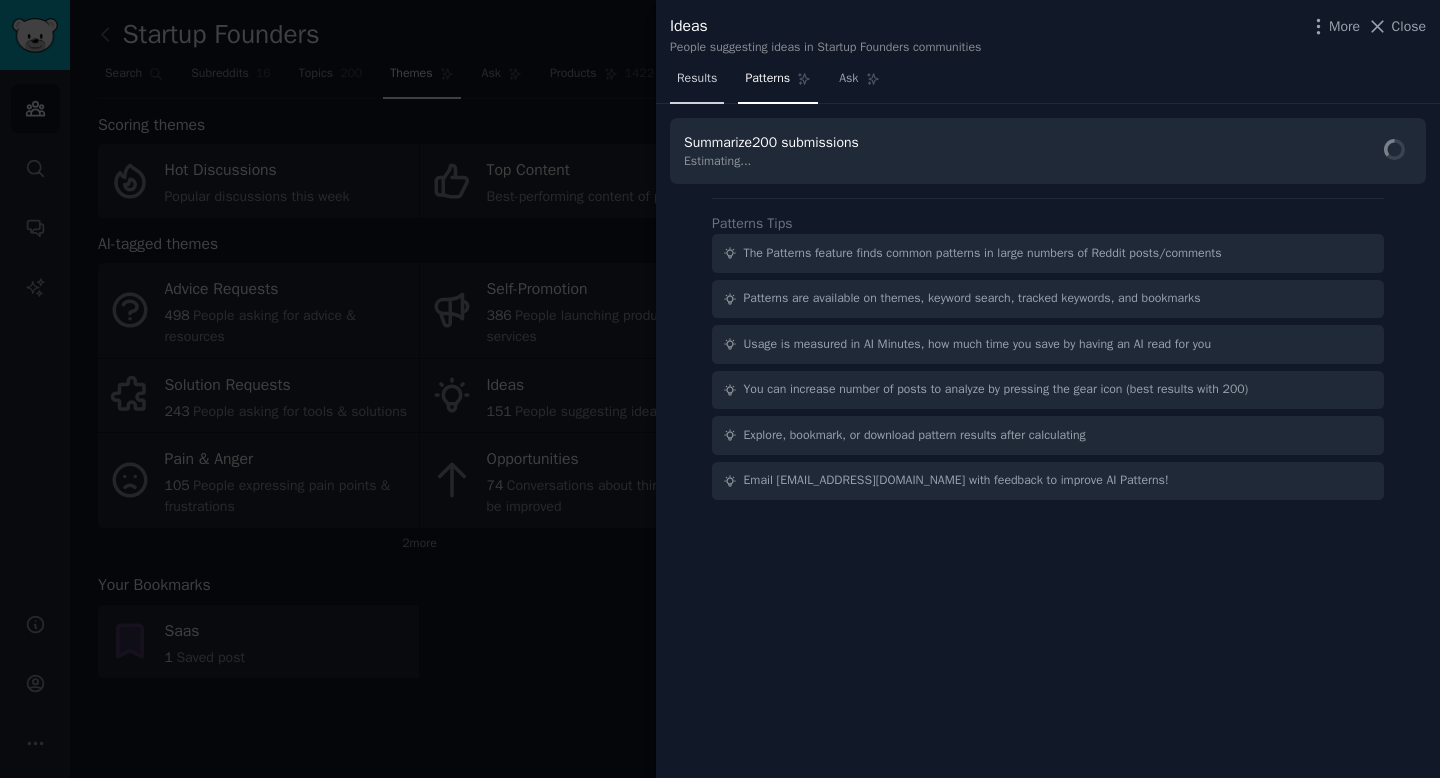 click on "Results" at bounding box center (697, 83) 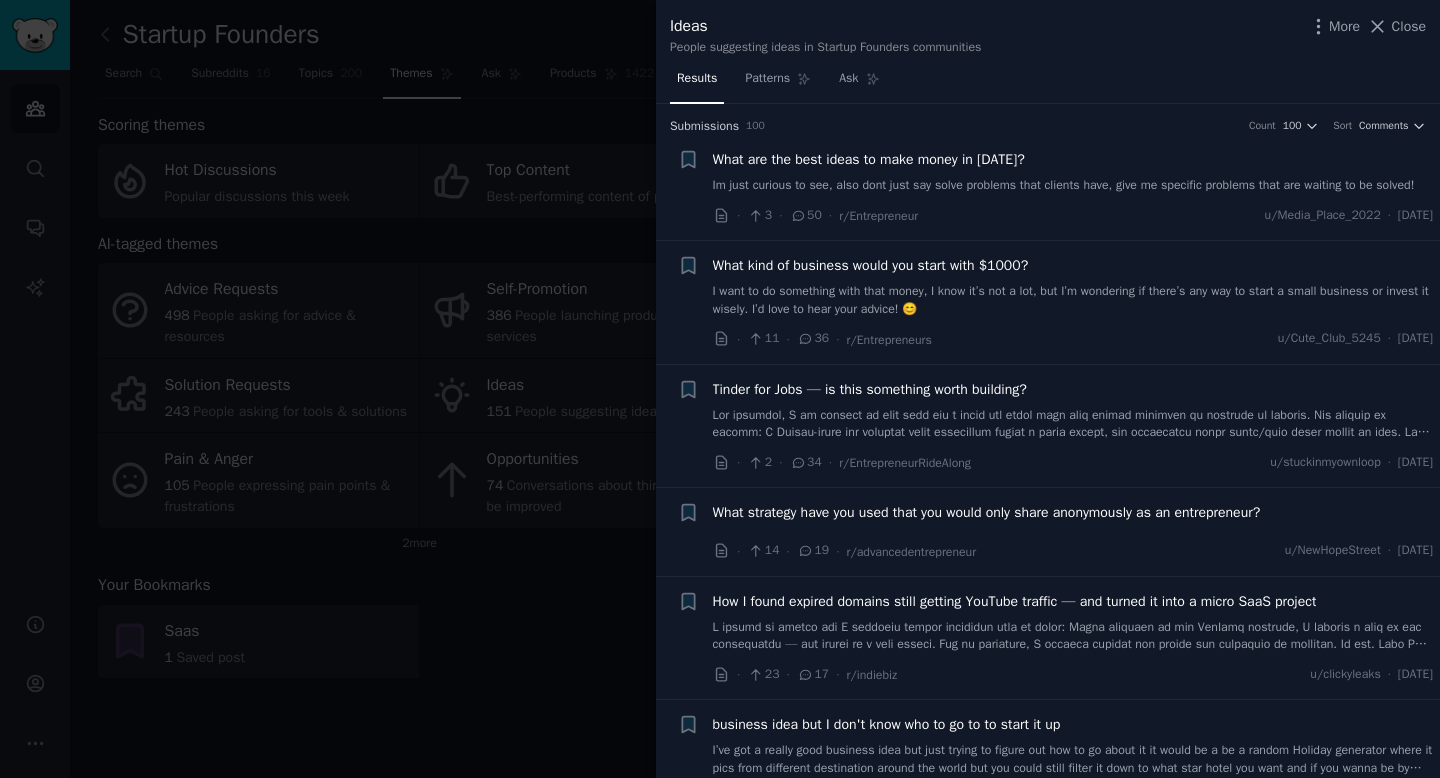 click on "What are the best ideas to make money in [DATE]? Im just curious to see, also dont just say solve problems that clients have, give me specific problems that are waiting to be solved!" at bounding box center [1073, 172] 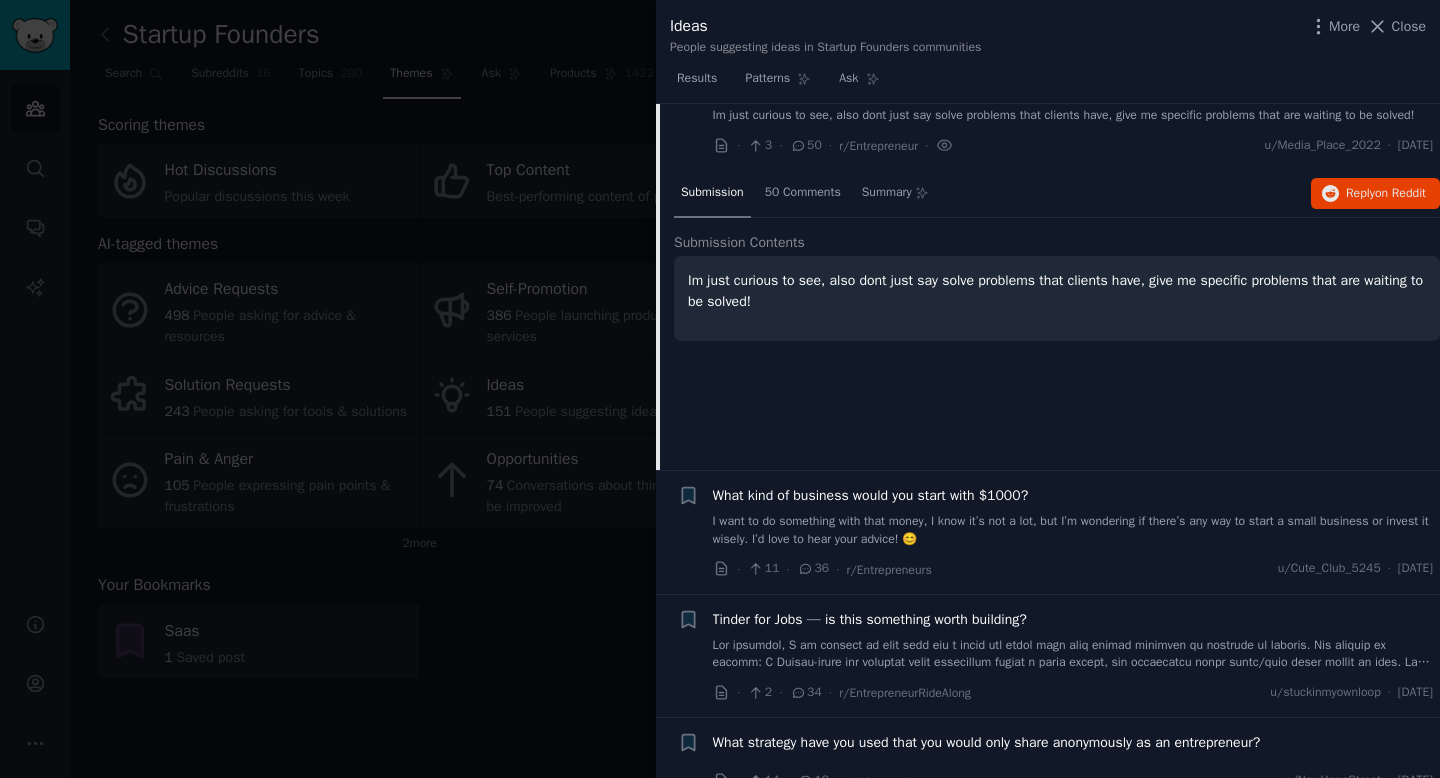 scroll, scrollTop: 77, scrollLeft: 0, axis: vertical 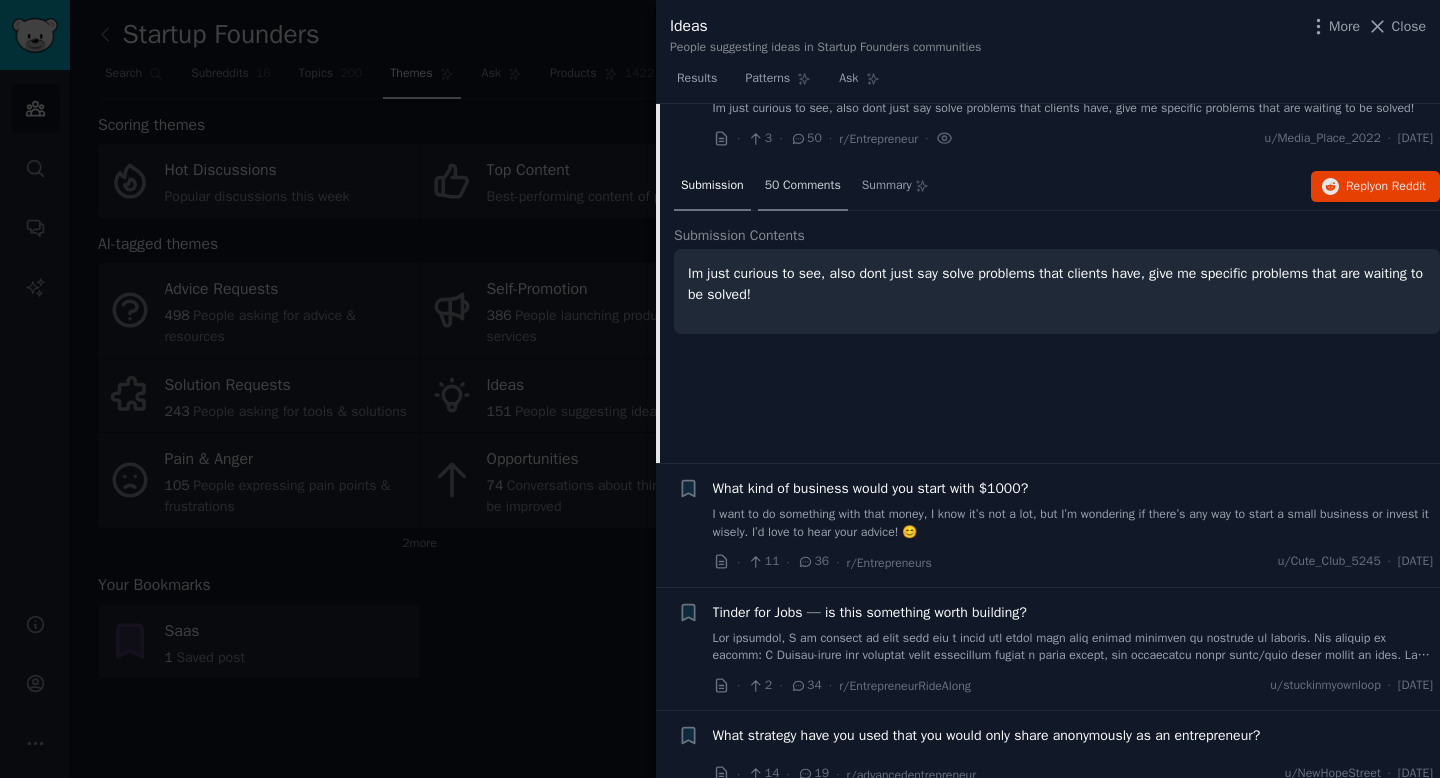 click on "50 Comments" at bounding box center [803, 186] 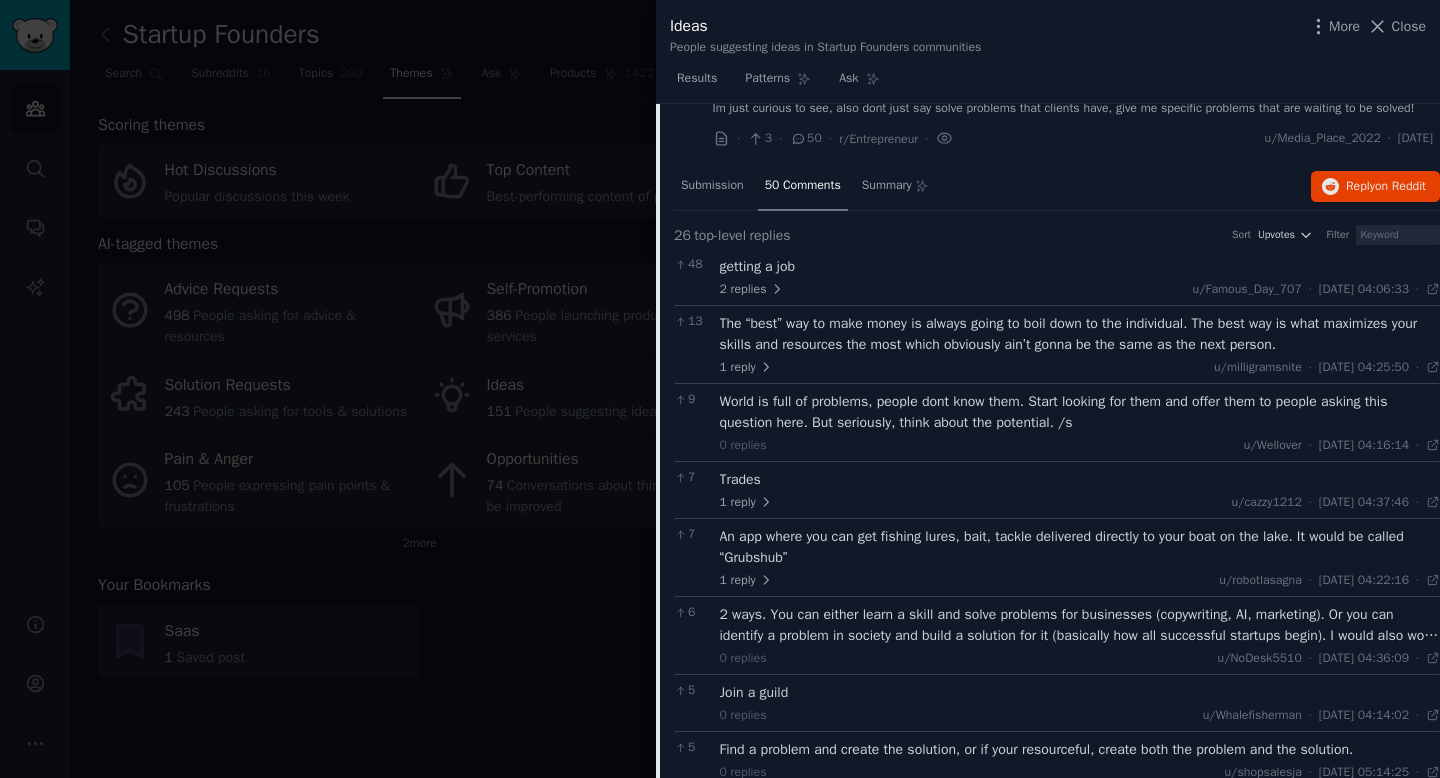 click on "50 Comments" at bounding box center [803, 187] 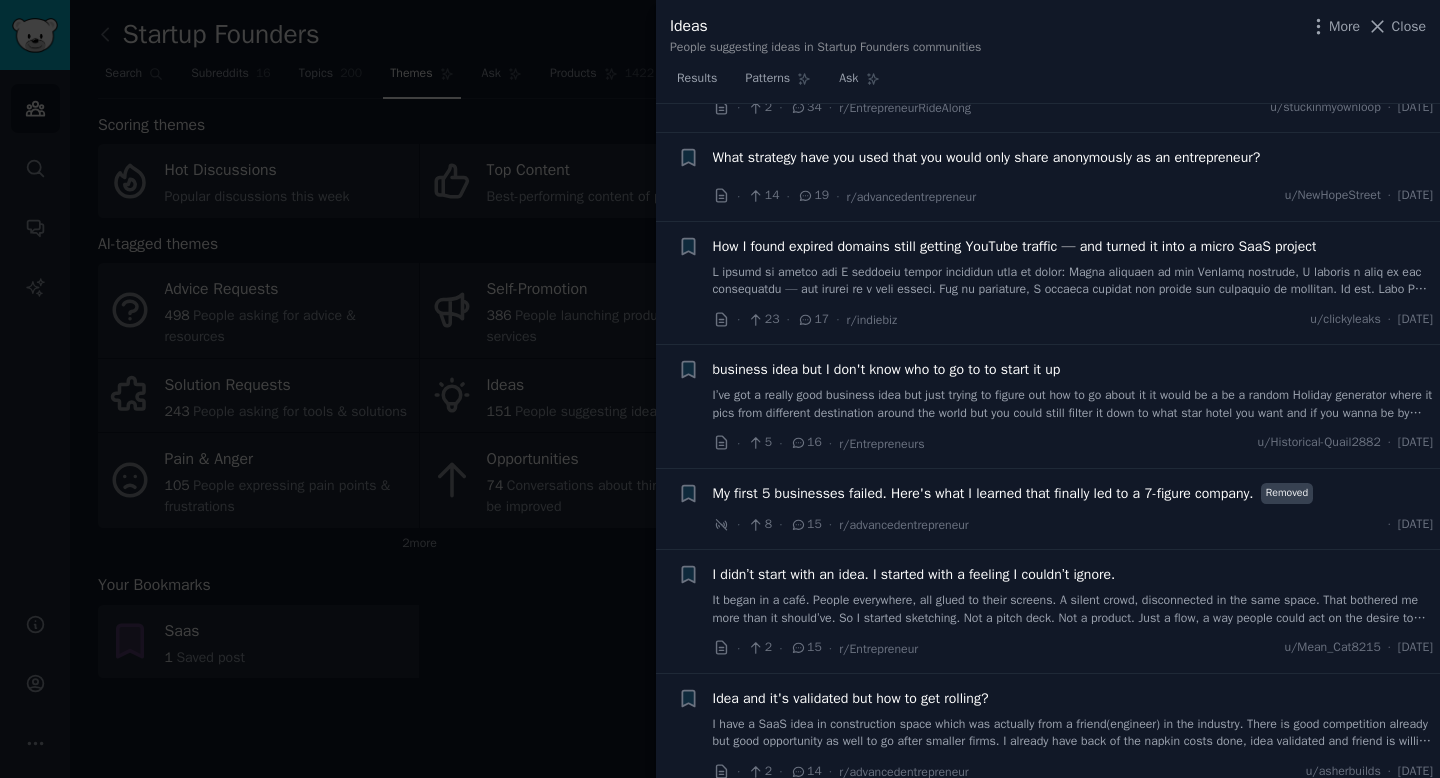 scroll, scrollTop: 356, scrollLeft: 0, axis: vertical 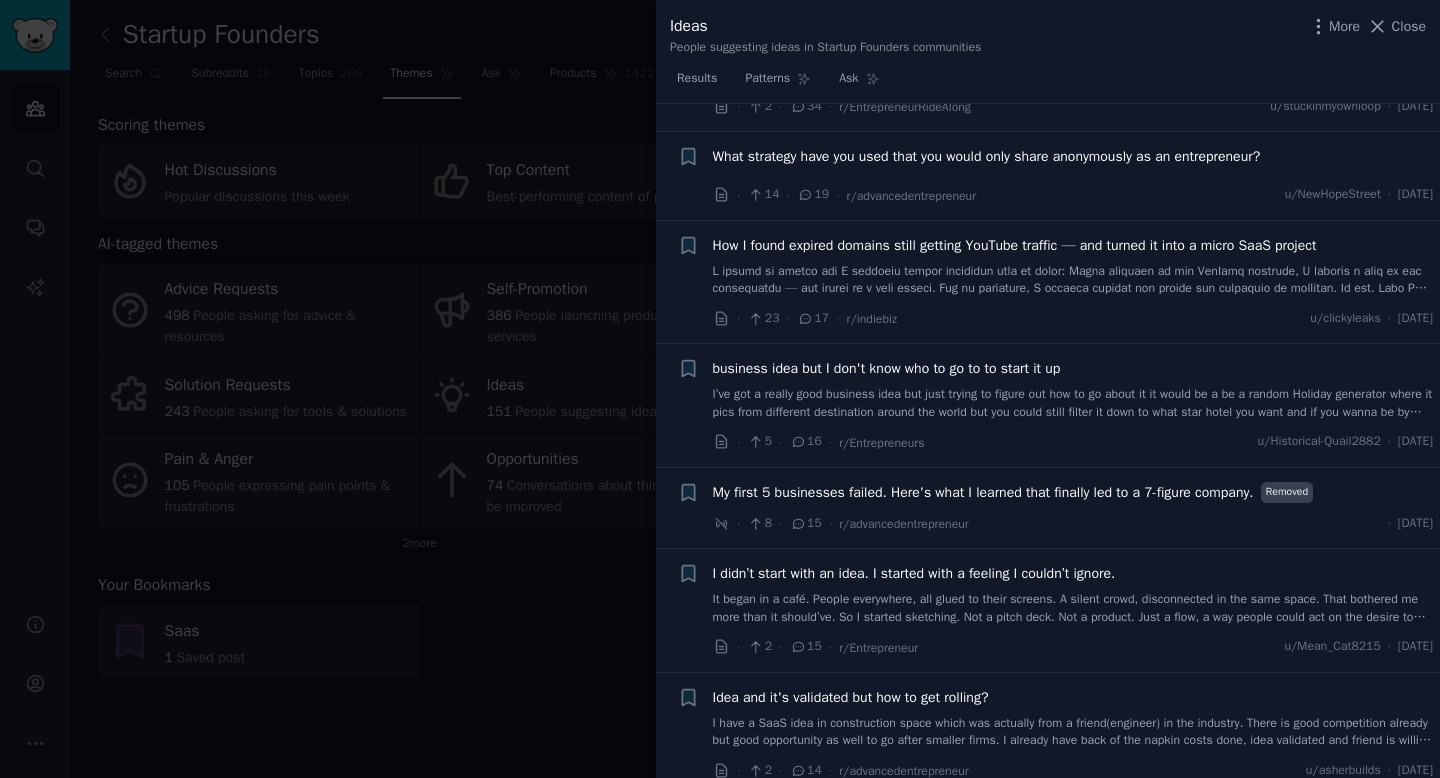 click on "19" at bounding box center [813, 195] 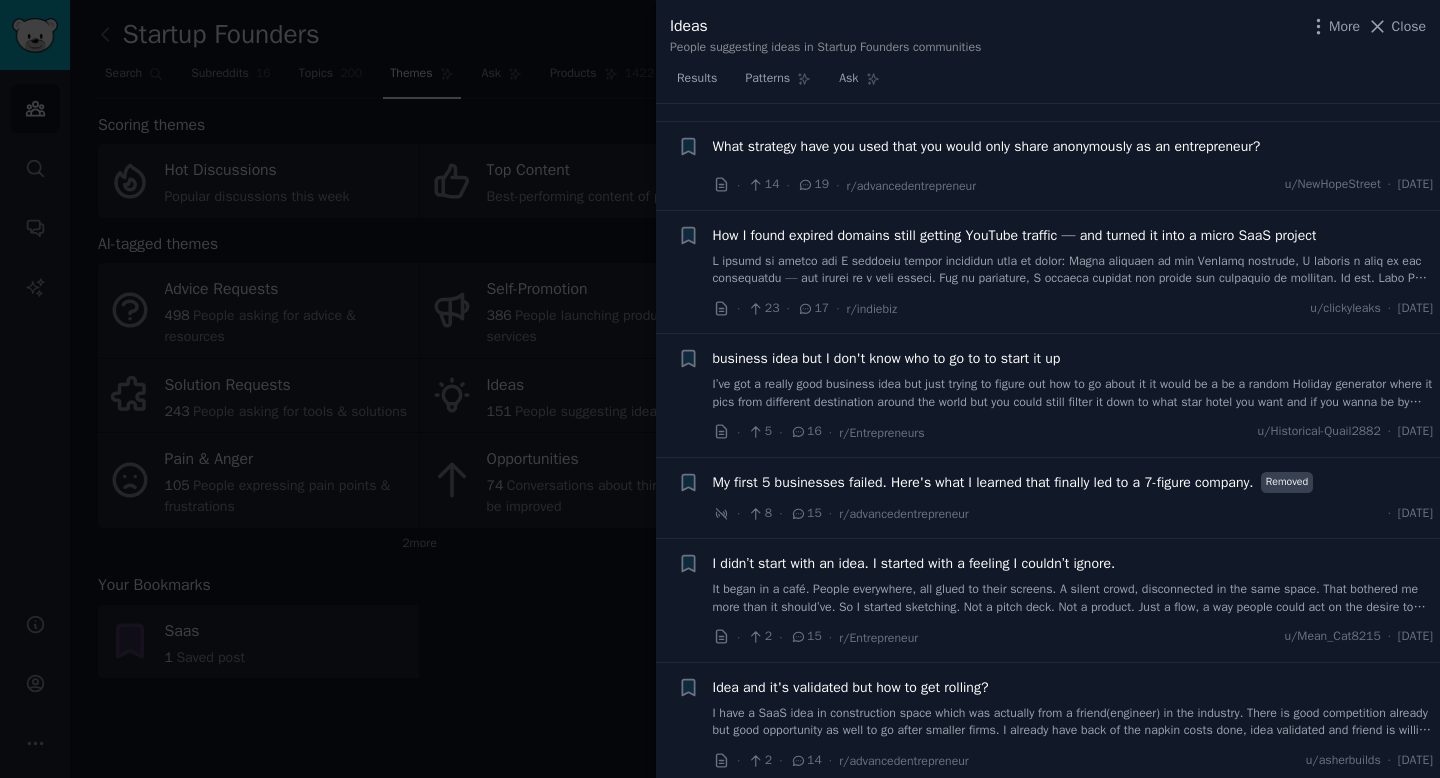 scroll, scrollTop: 367, scrollLeft: 0, axis: vertical 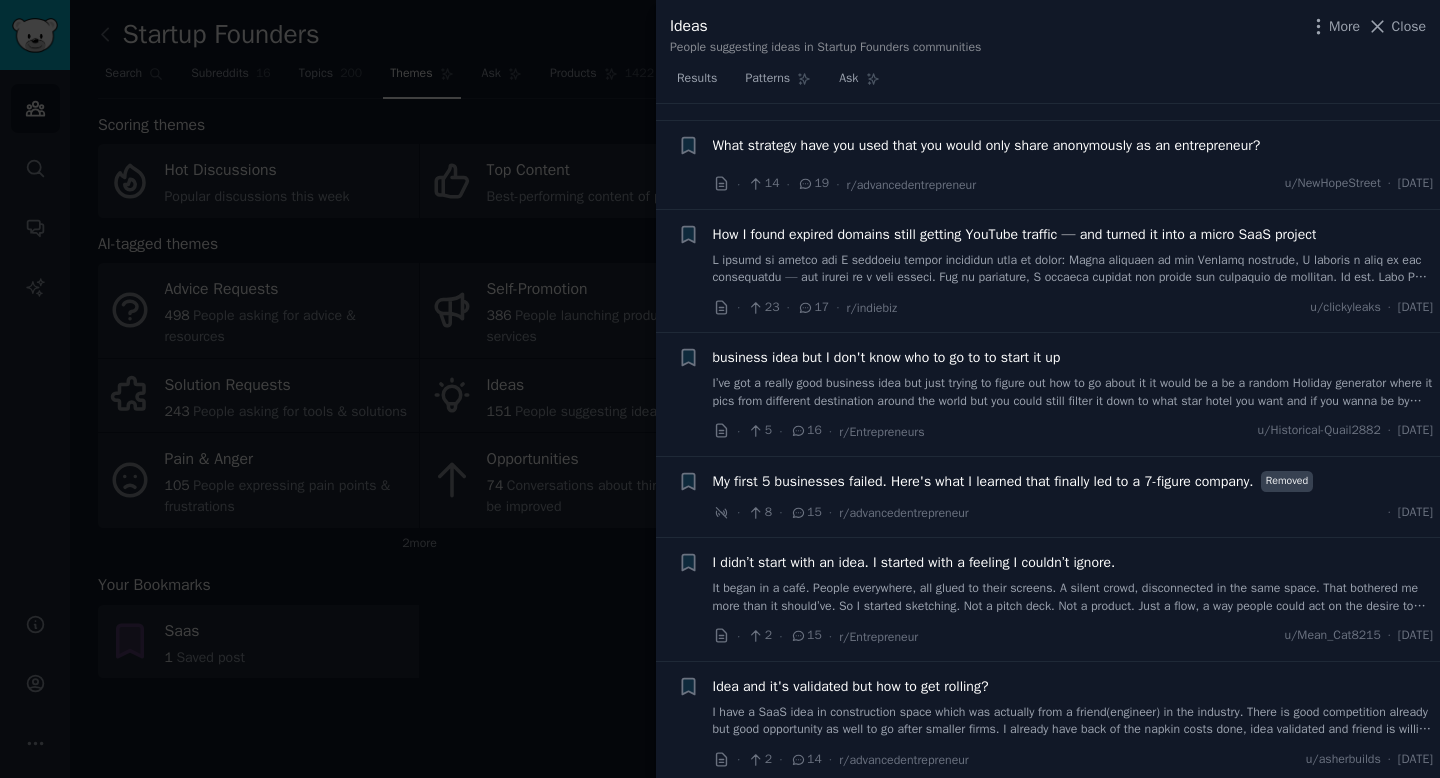 click at bounding box center (1073, 269) 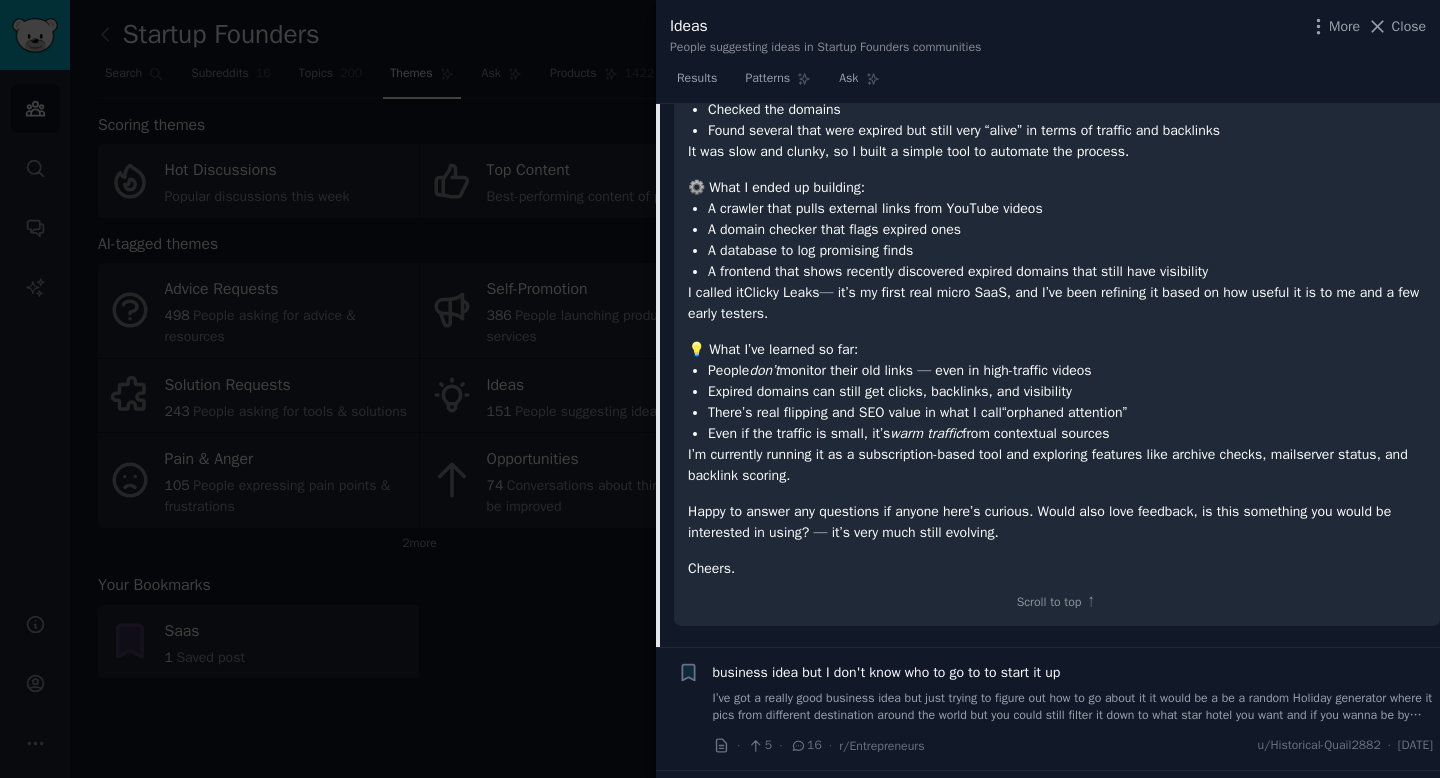 scroll, scrollTop: 978, scrollLeft: 0, axis: vertical 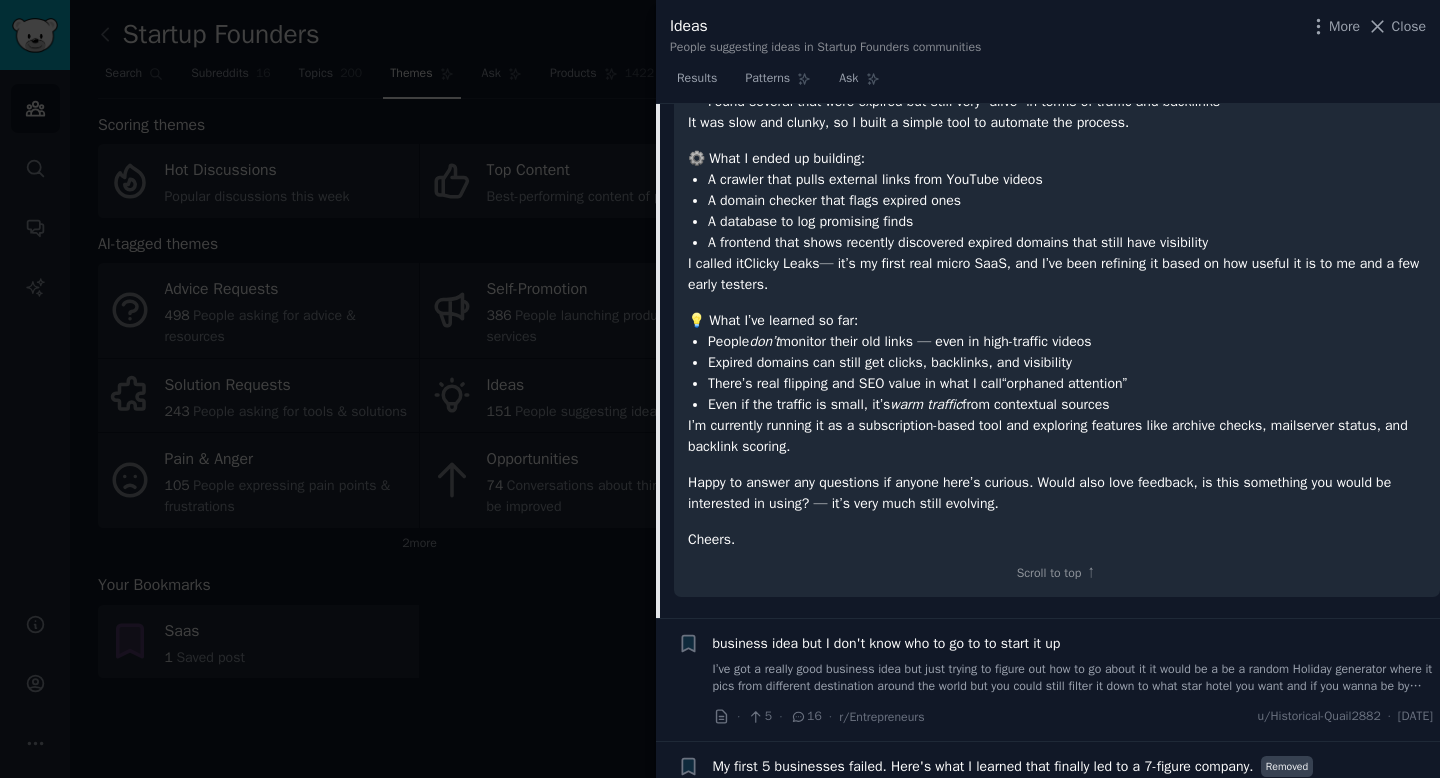 click at bounding box center [720, 389] 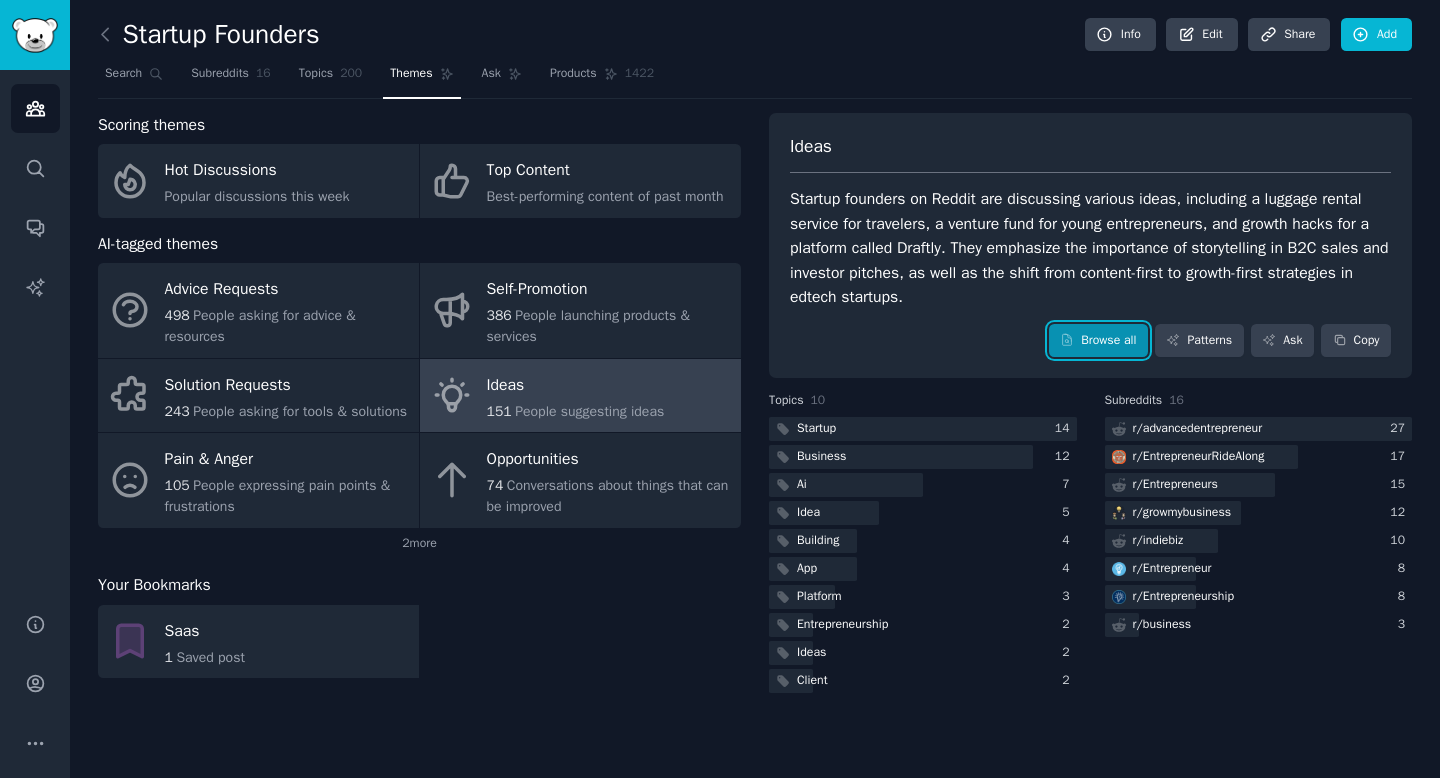 click on "Browse all" at bounding box center [1098, 341] 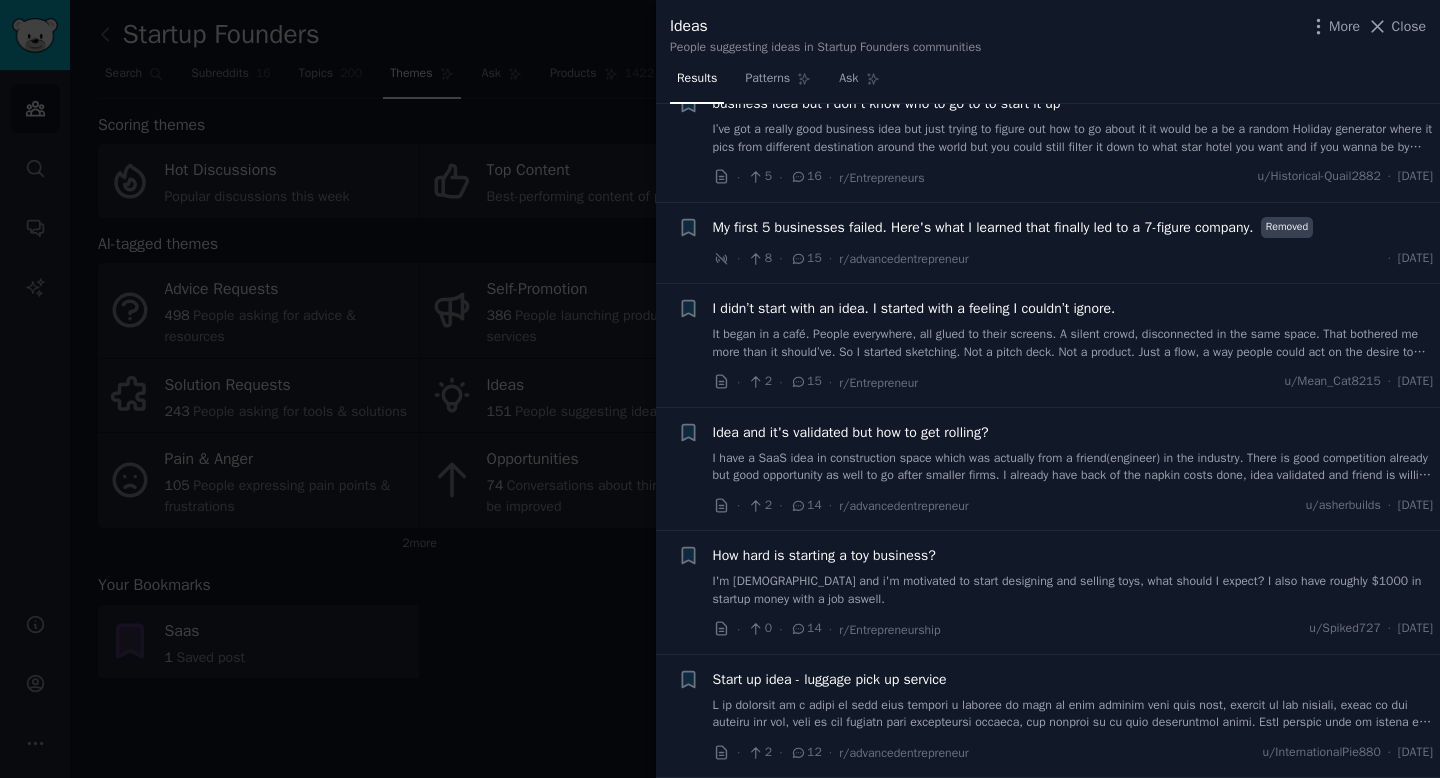 scroll, scrollTop: 622, scrollLeft: 0, axis: vertical 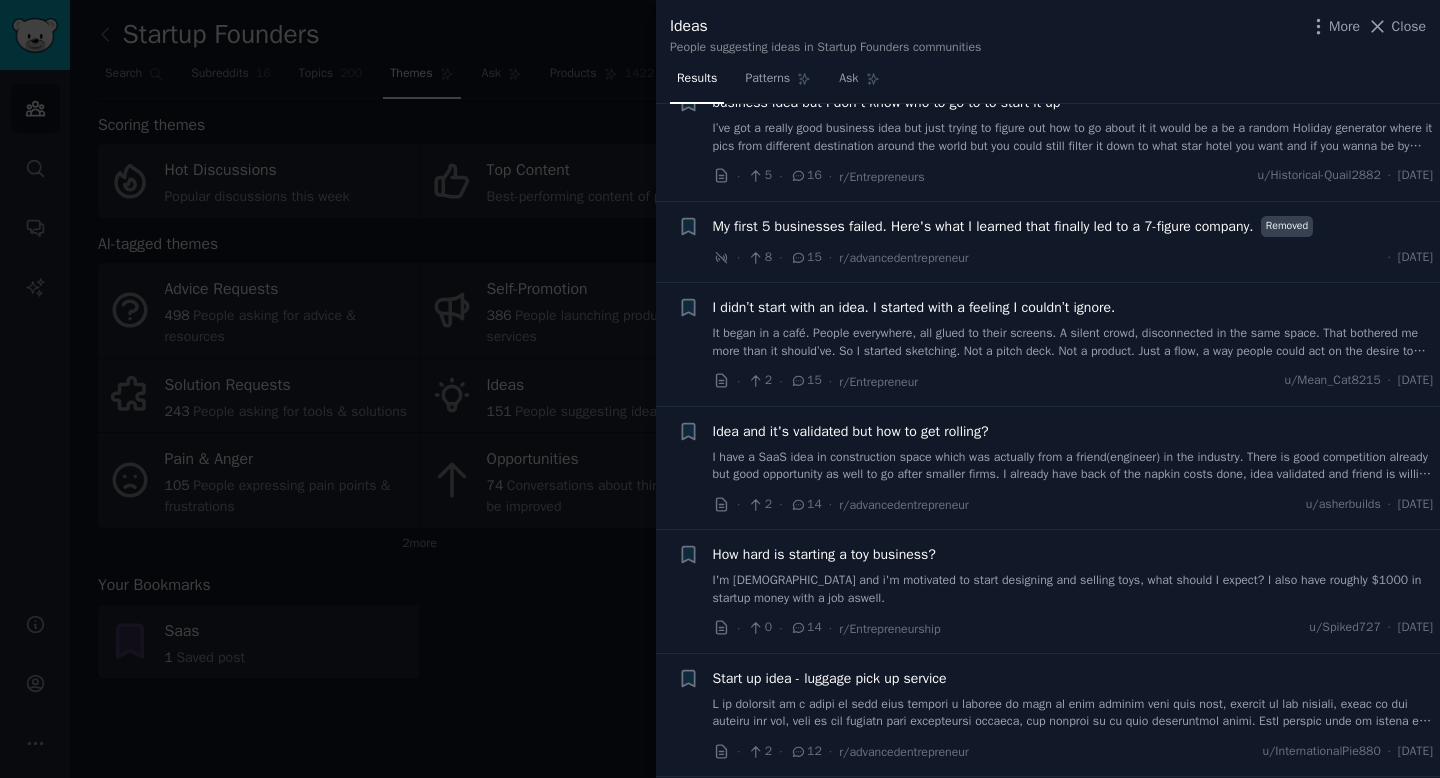 click on "My first 5 businesses failed. Here's what I learned that finally led to a 7-figure company." at bounding box center [983, 226] 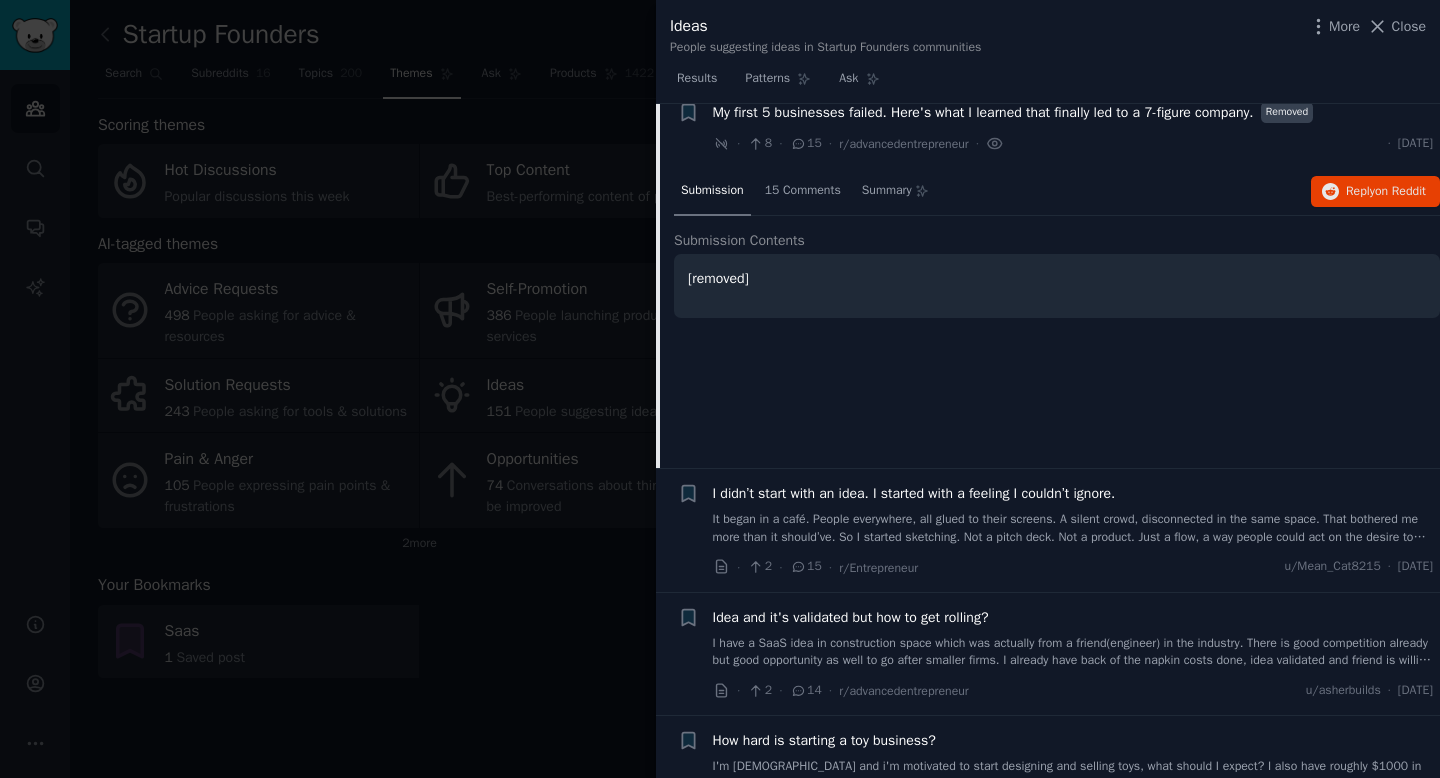 scroll, scrollTop: 737, scrollLeft: 0, axis: vertical 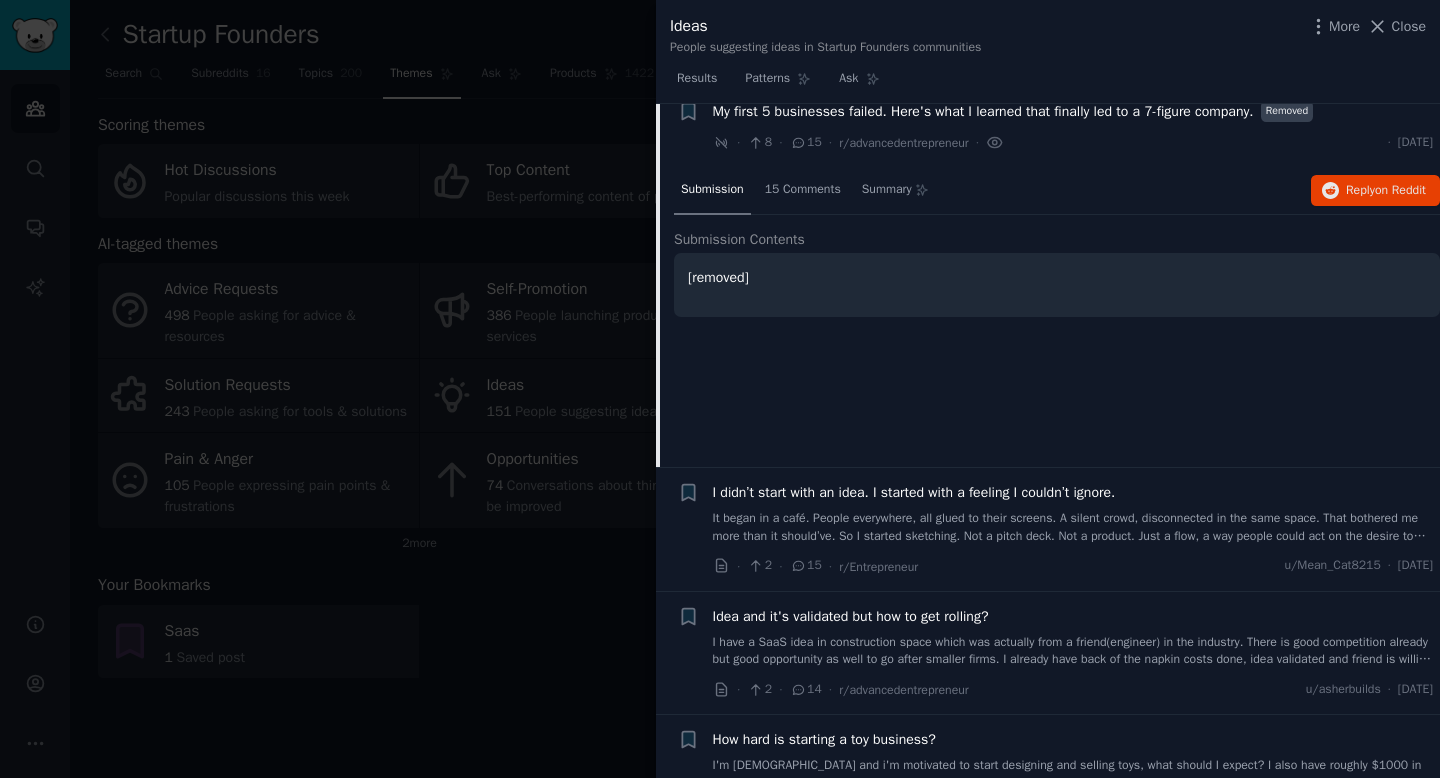 click at bounding box center (720, 389) 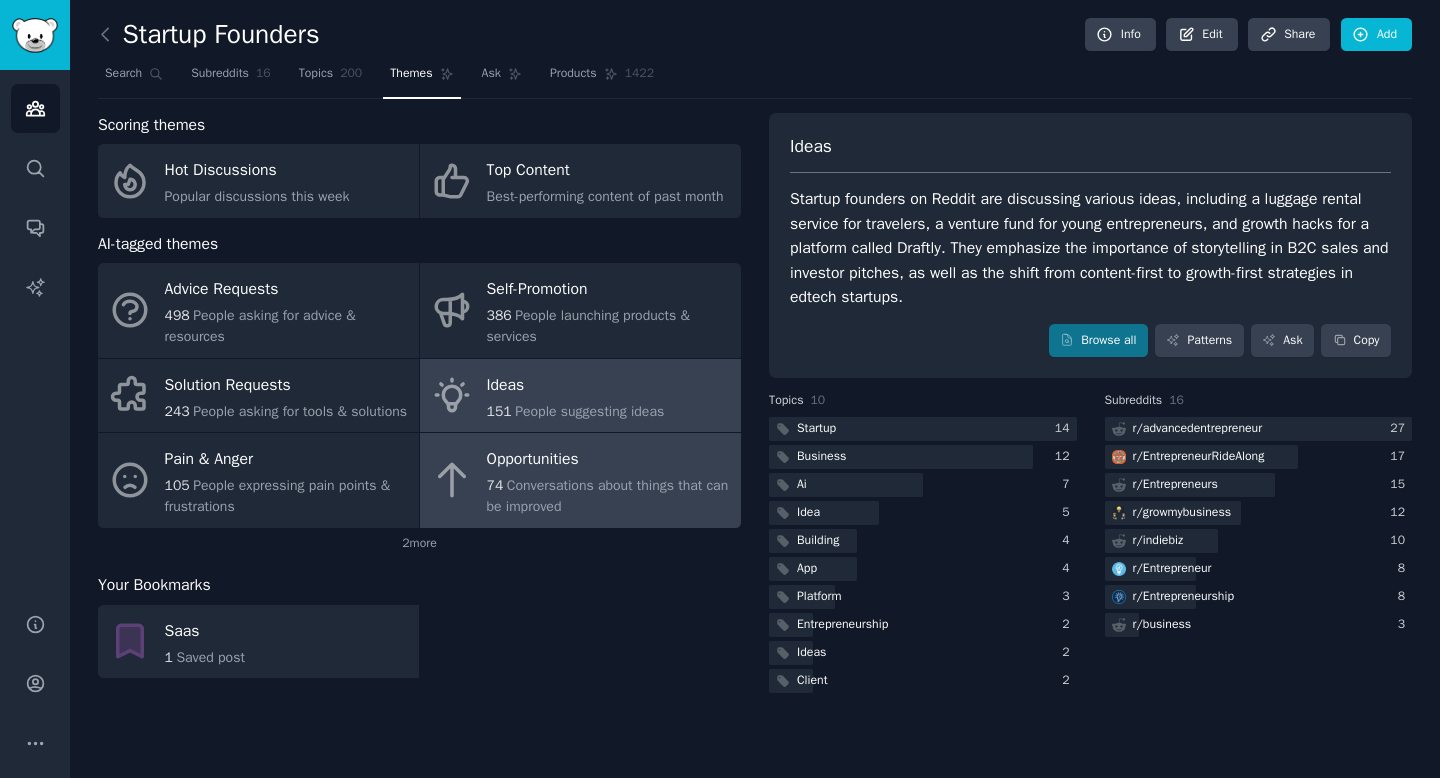 click on "74 Conversations about things that can be improved" at bounding box center (609, 496) 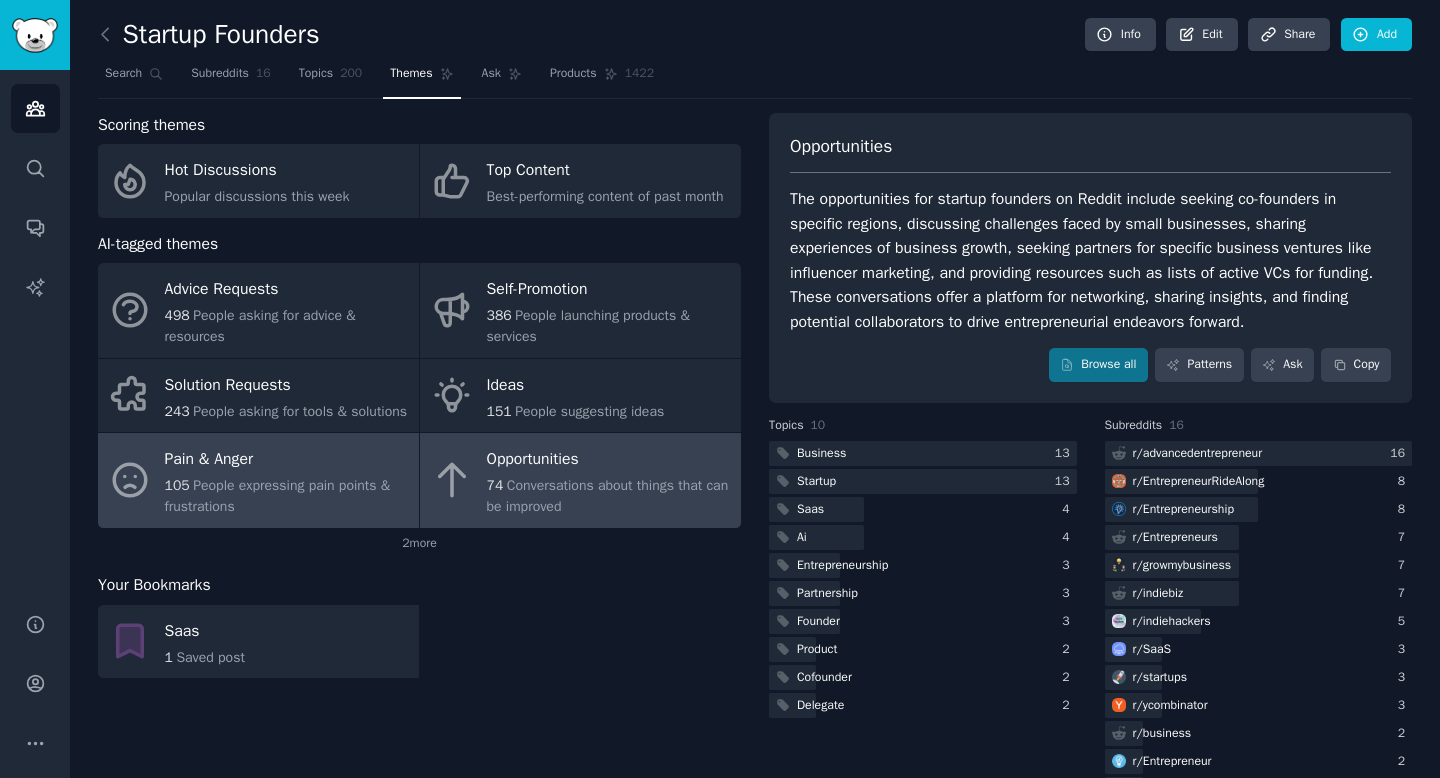 click on "105 People expressing pain points & frustrations" at bounding box center [287, 496] 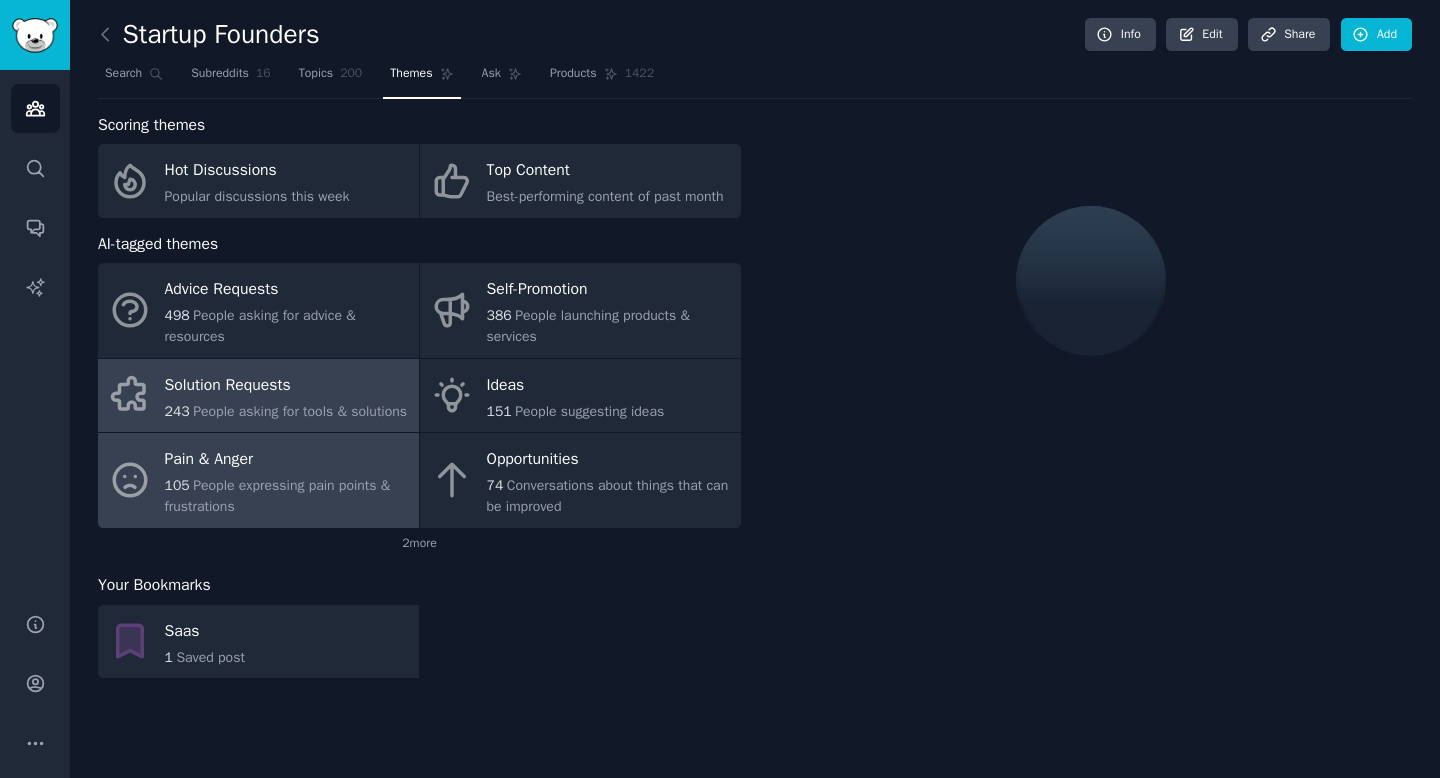 click on "Solution Requests" at bounding box center (286, 385) 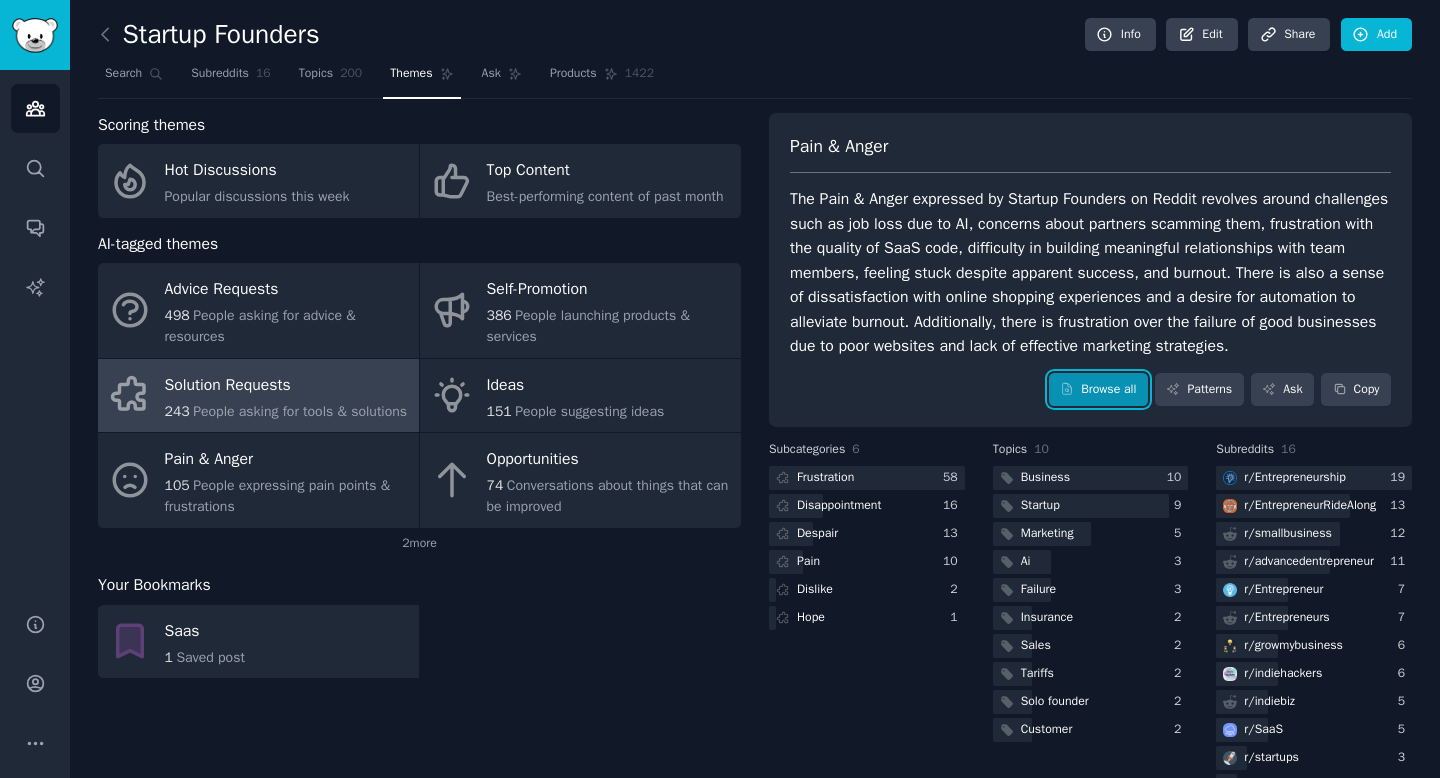 click on "Browse all" at bounding box center [1098, 390] 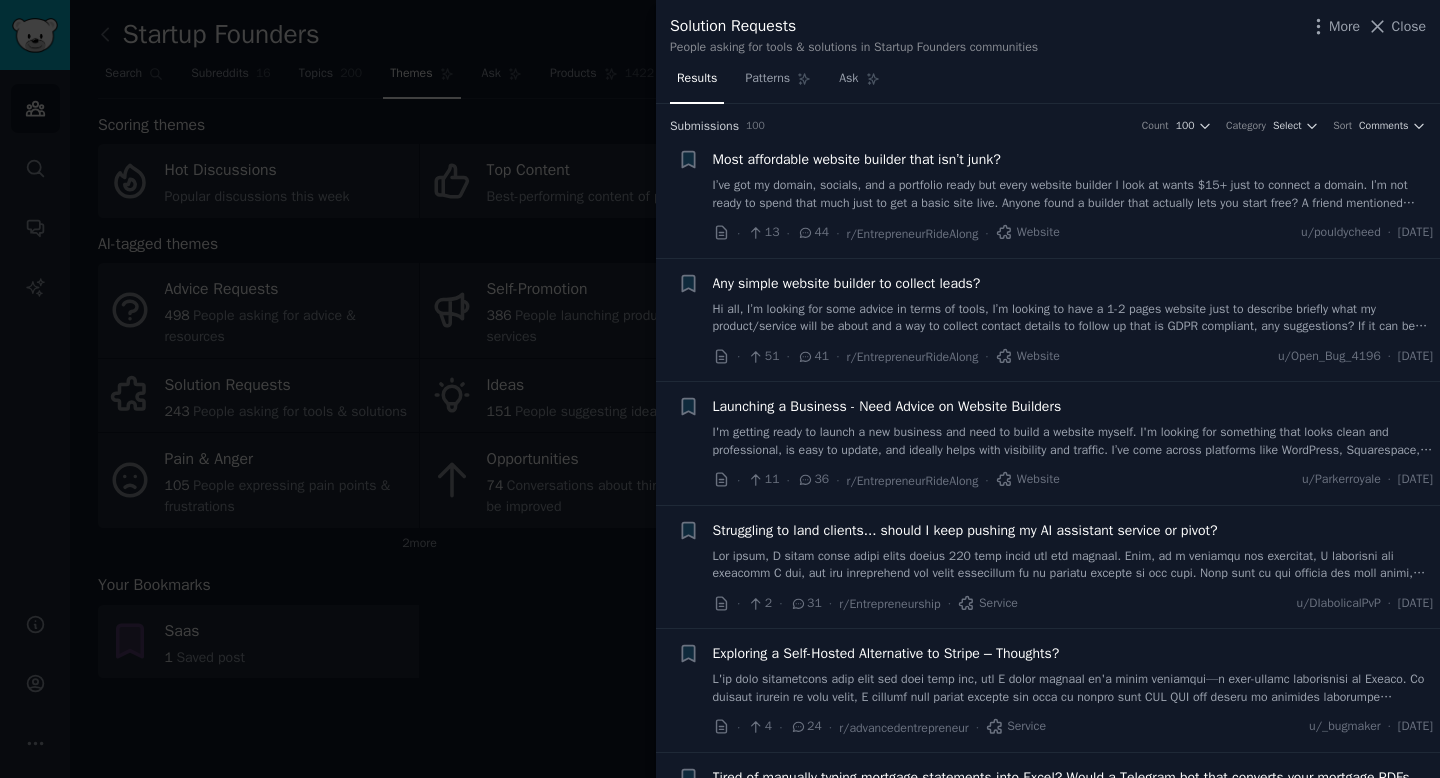 click on "I’ve got my domain, socials, and a portfolio ready but every website builder I look at wants $15+ just to connect a domain.
I’m not ready to spend that much just to get a basic site live.
Anyone found a builder that actually lets you start free?
A friend mentioned [PERSON_NAME] and Wordpress might work but I haven’t tried them yet.
Would love low-cost options." at bounding box center (1073, 194) 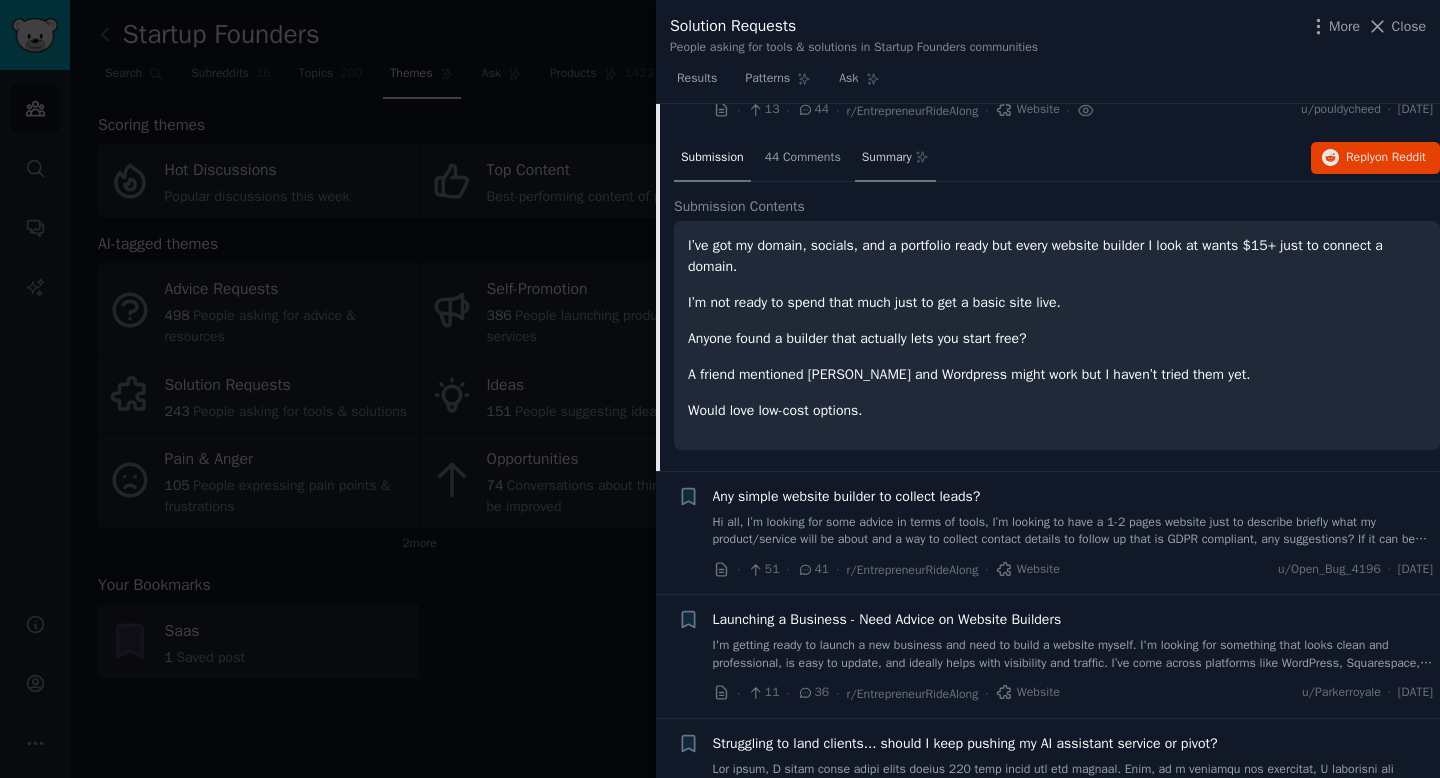 scroll, scrollTop: 144, scrollLeft: 0, axis: vertical 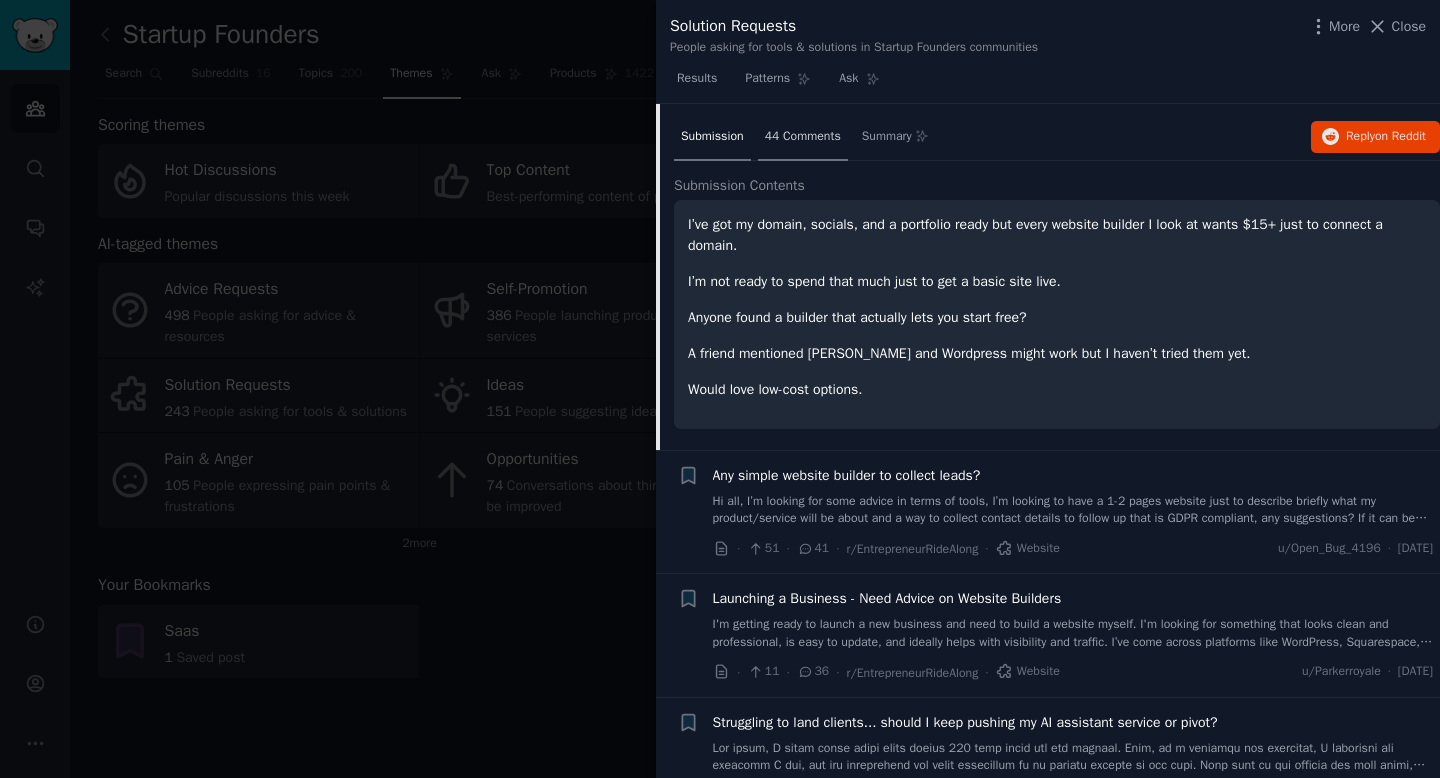 click on "44 Comments" at bounding box center [803, 138] 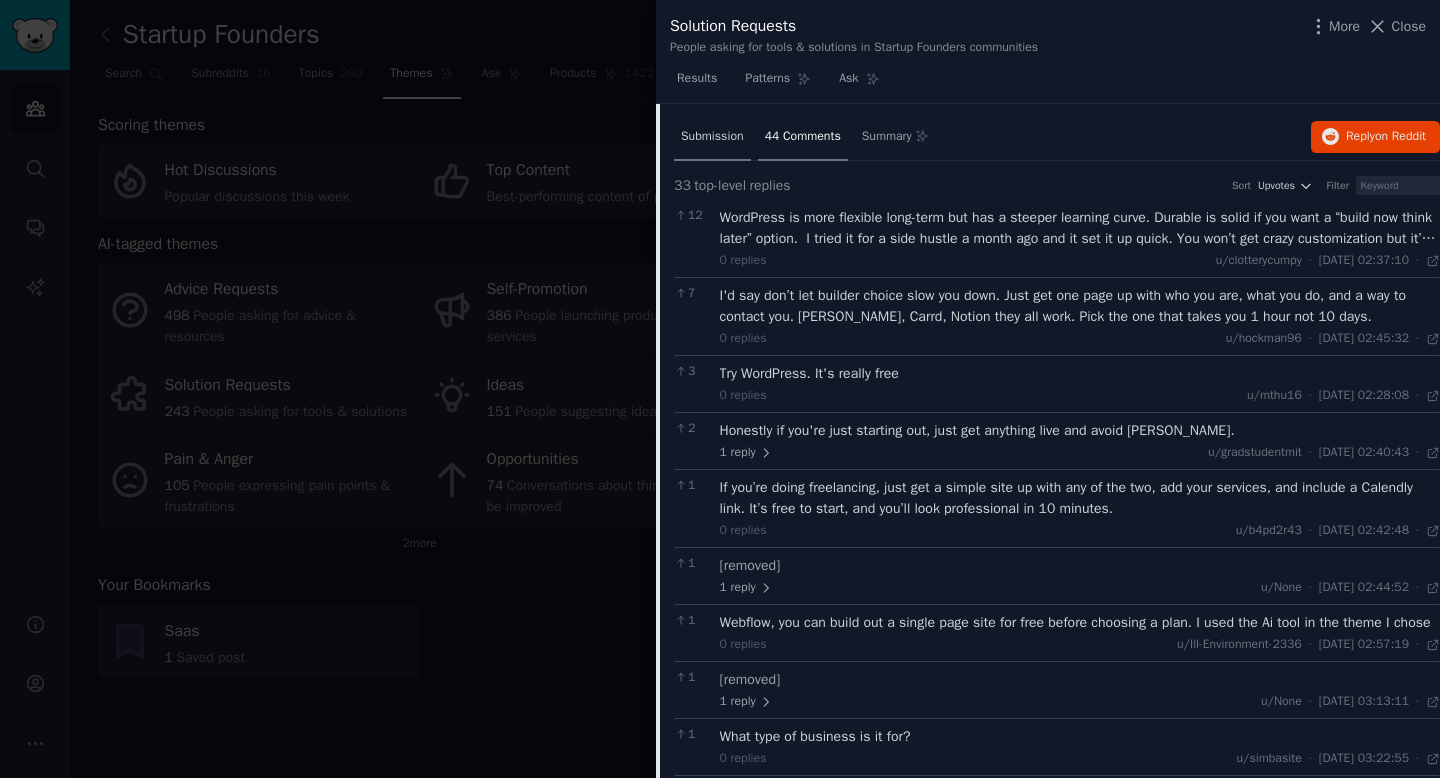 click on "Submission" at bounding box center [712, 138] 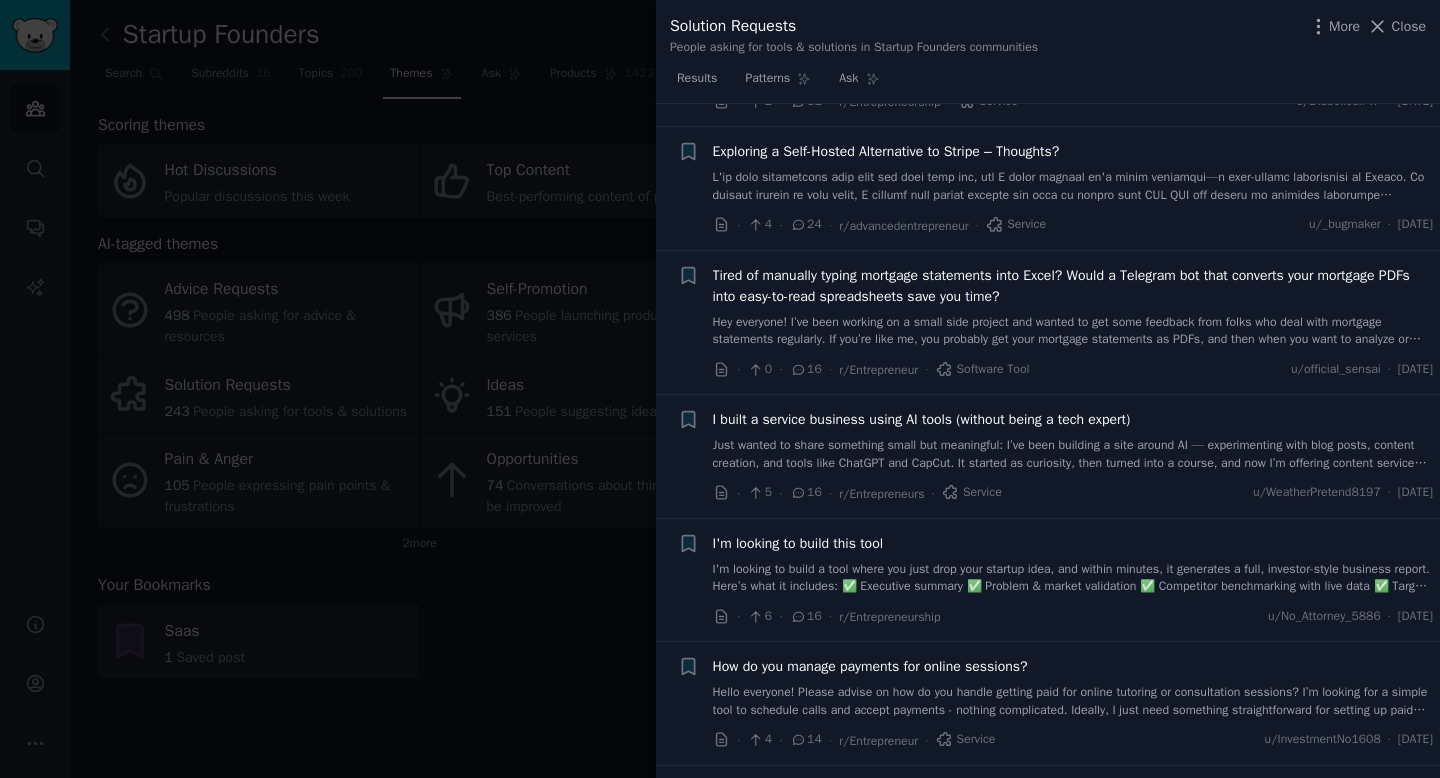 scroll, scrollTop: 840, scrollLeft: 0, axis: vertical 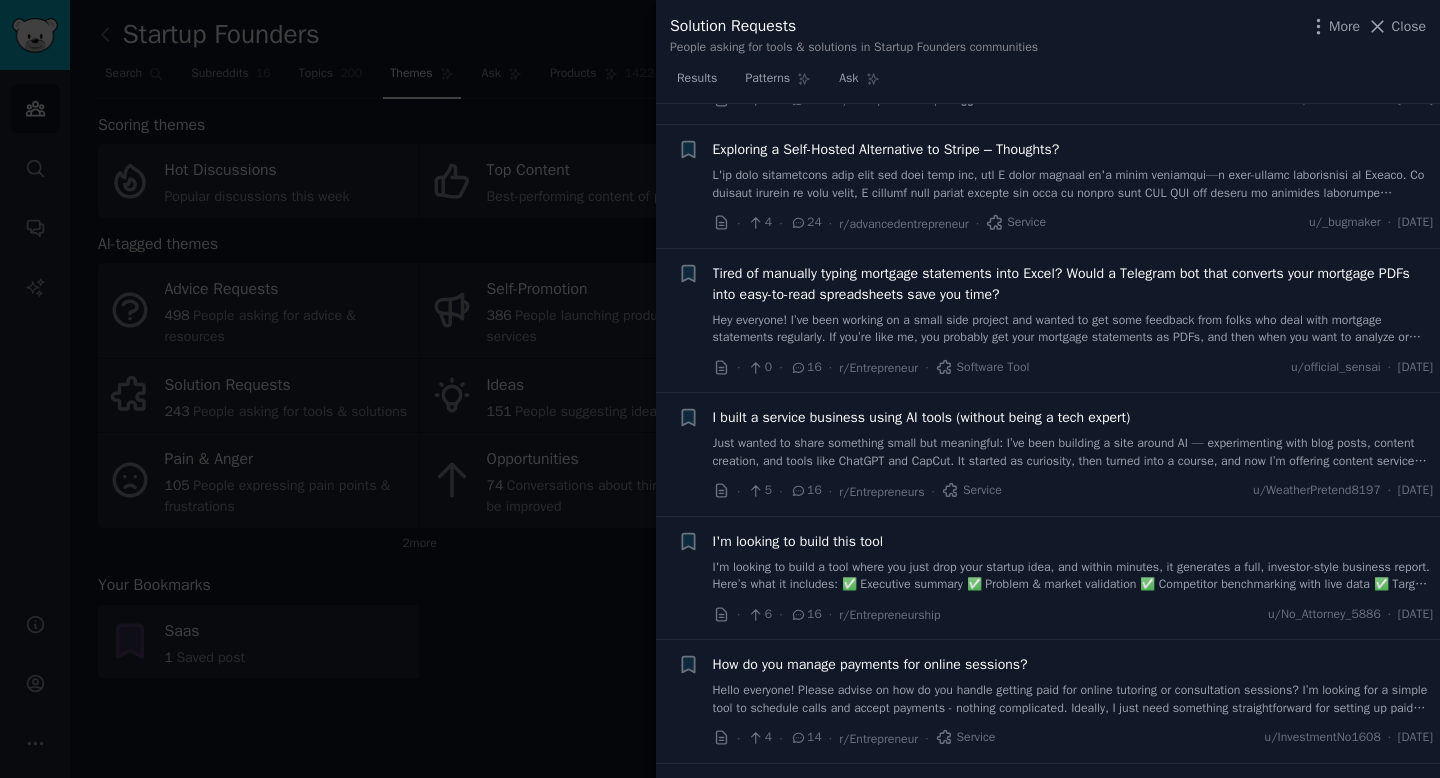 click on "I built a service business using AI tools (without being a tech expert) Just wanted to share something small but meaningful:
I’ve been building a site around AI — experimenting with blog posts, content creation, and tools like ChatGPT and CapCut. It started as curiosity, then turned into a course, and now I’m offering content services.
I write blog posts, website copy, and set up AI-powered content systems for people who want help showing up online — especially e-commerce brands, digital product creators, and coaches.
Not a big agency. Just me, AI, and good human editing.
Feel free to check it out here: [https://[DOMAIN_NAME]/hire-me]()
Happy to answer any questions or share what tools helped me get started." at bounding box center [1073, 438] 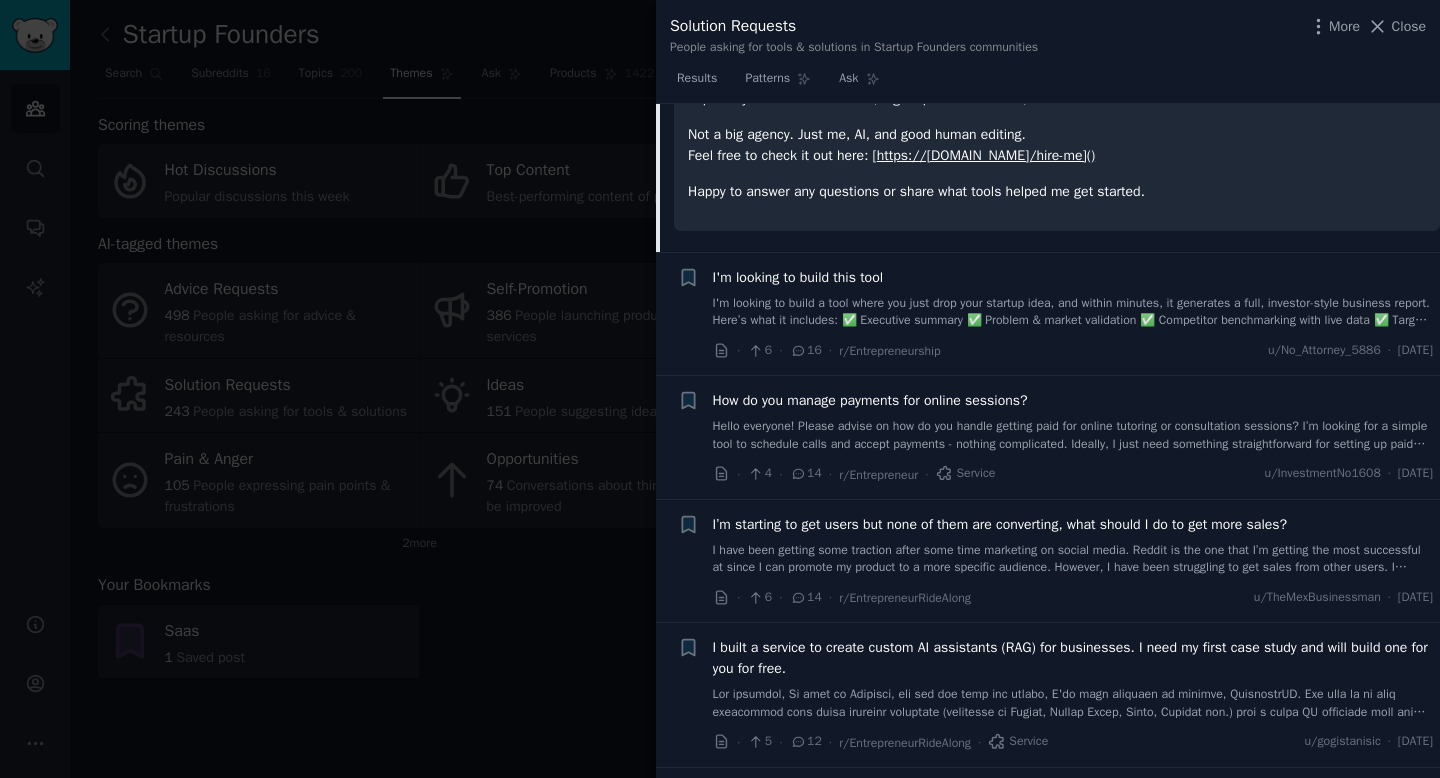 scroll, scrollTop: 1148, scrollLeft: 0, axis: vertical 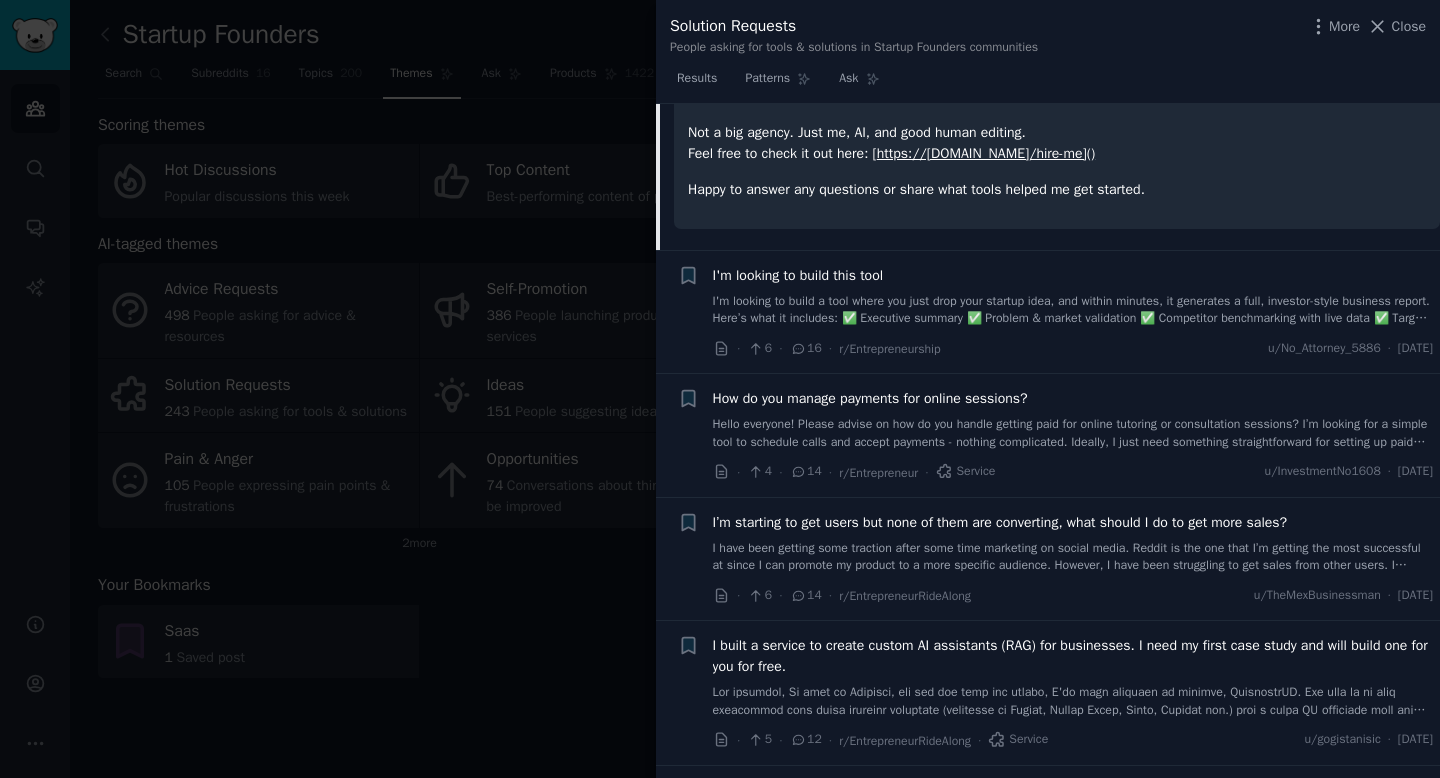 click on "I'm looking to build this tool" at bounding box center (798, 275) 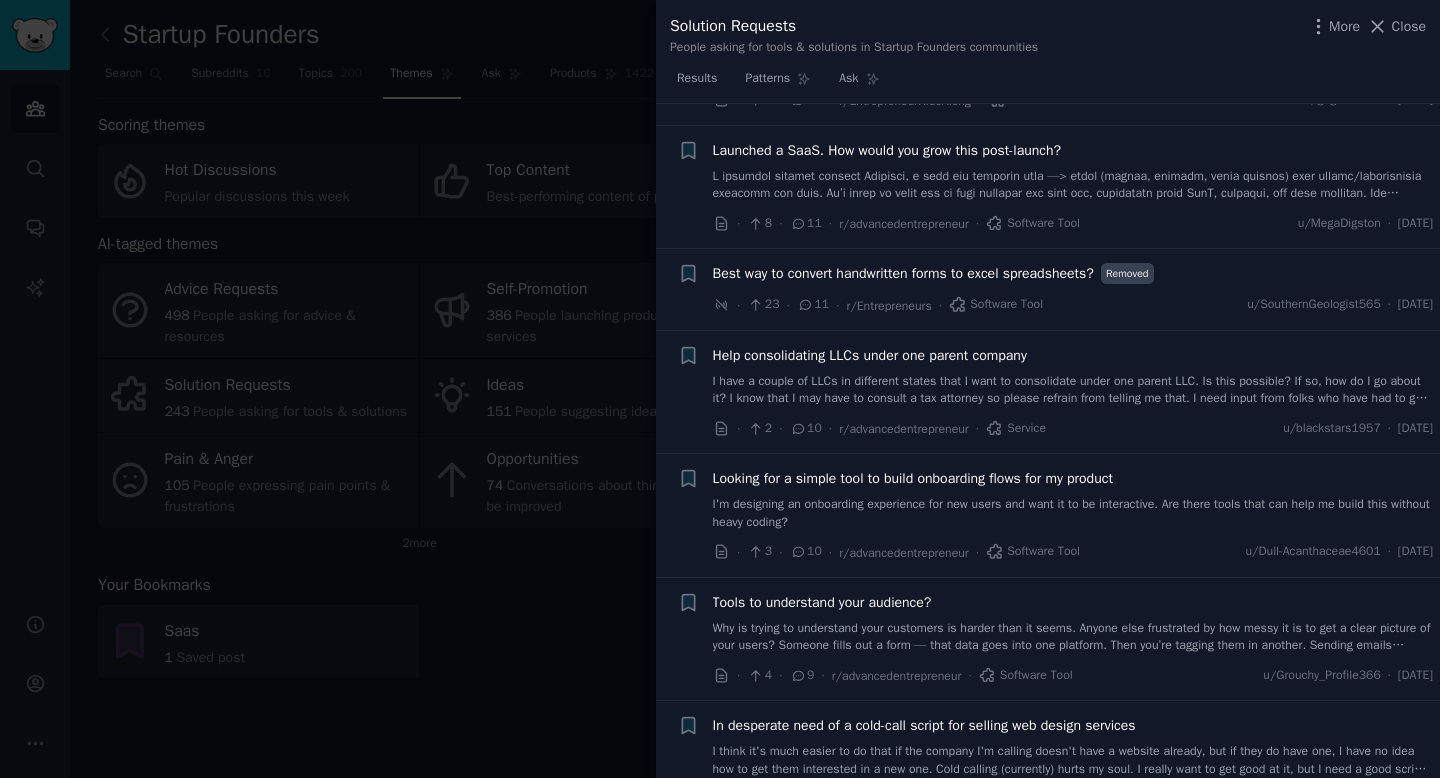 scroll, scrollTop: 1880, scrollLeft: 0, axis: vertical 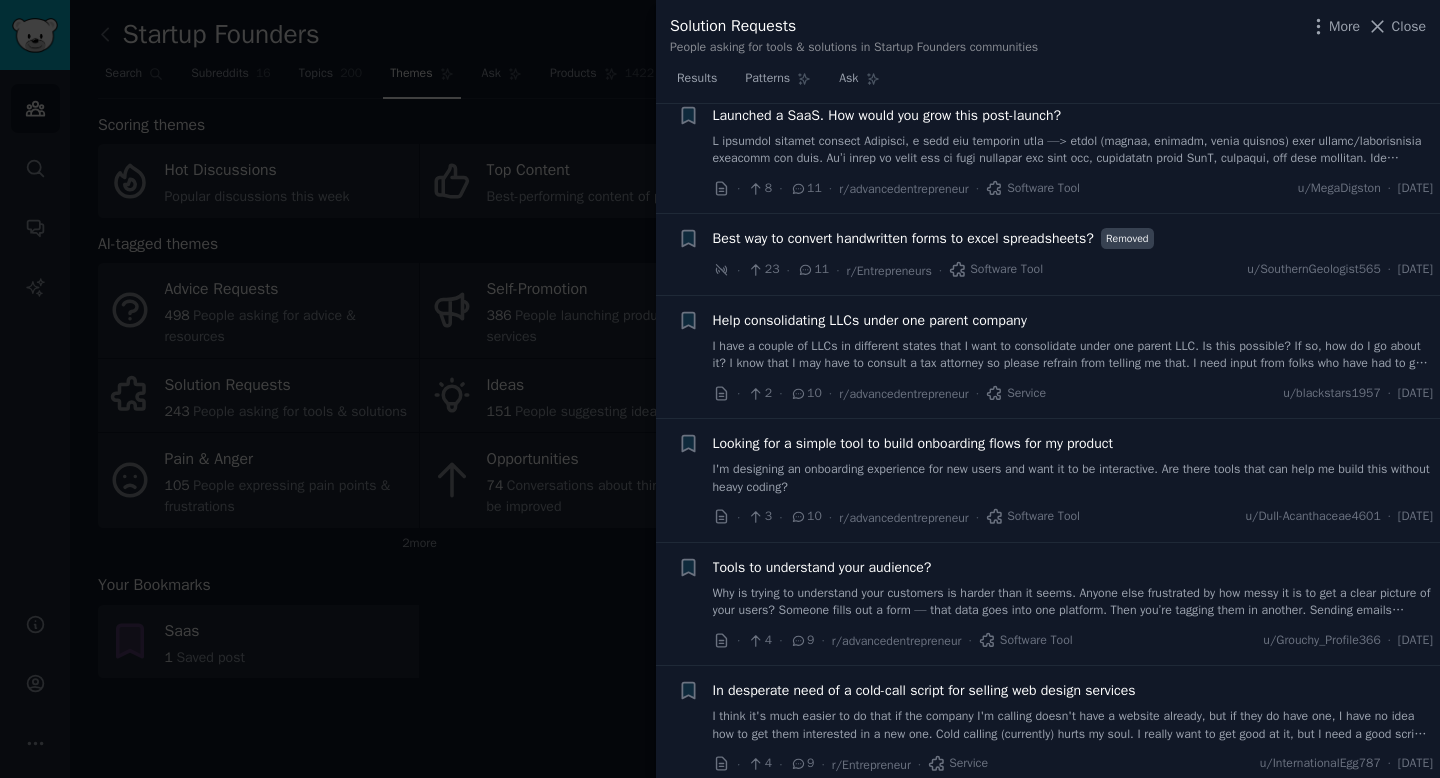 click at bounding box center (720, 389) 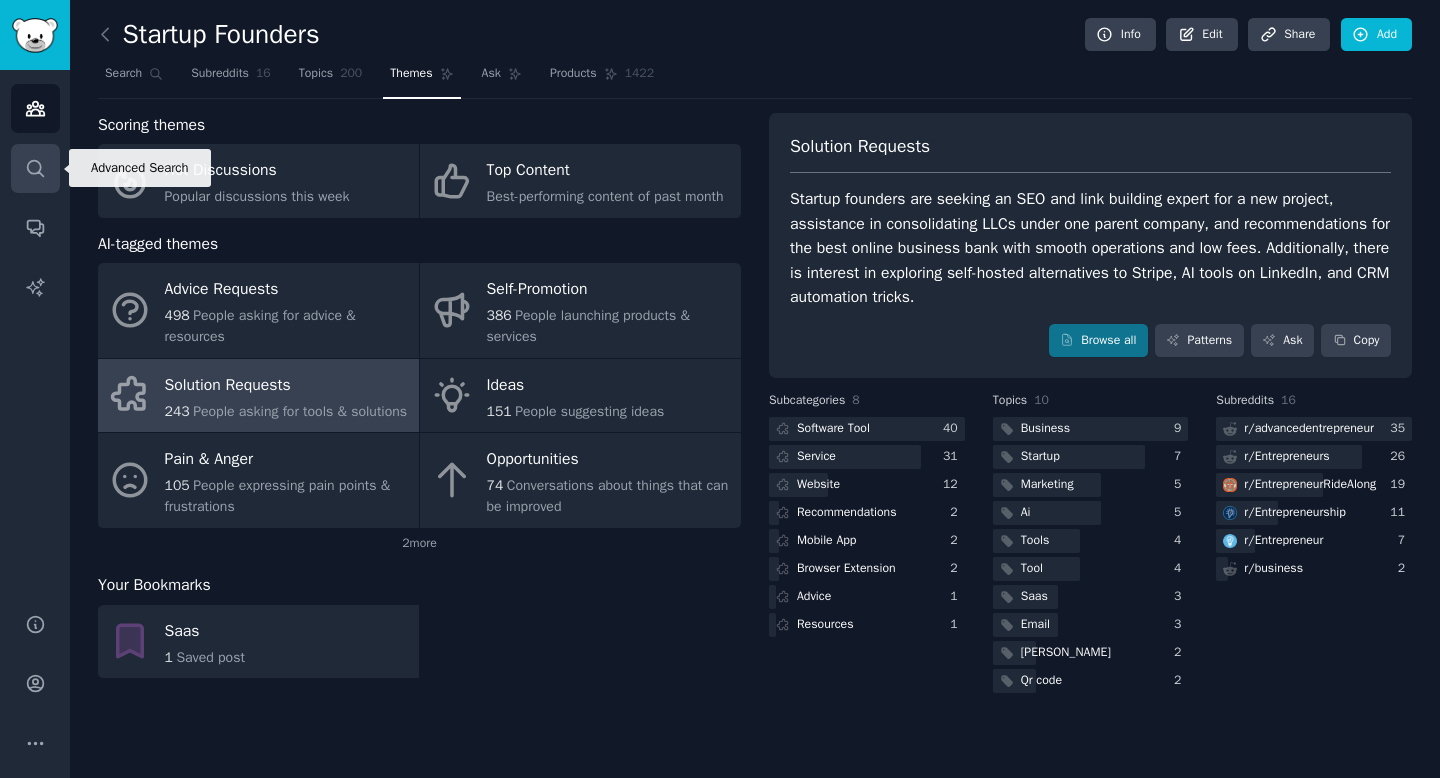 click on "Search" at bounding box center (35, 168) 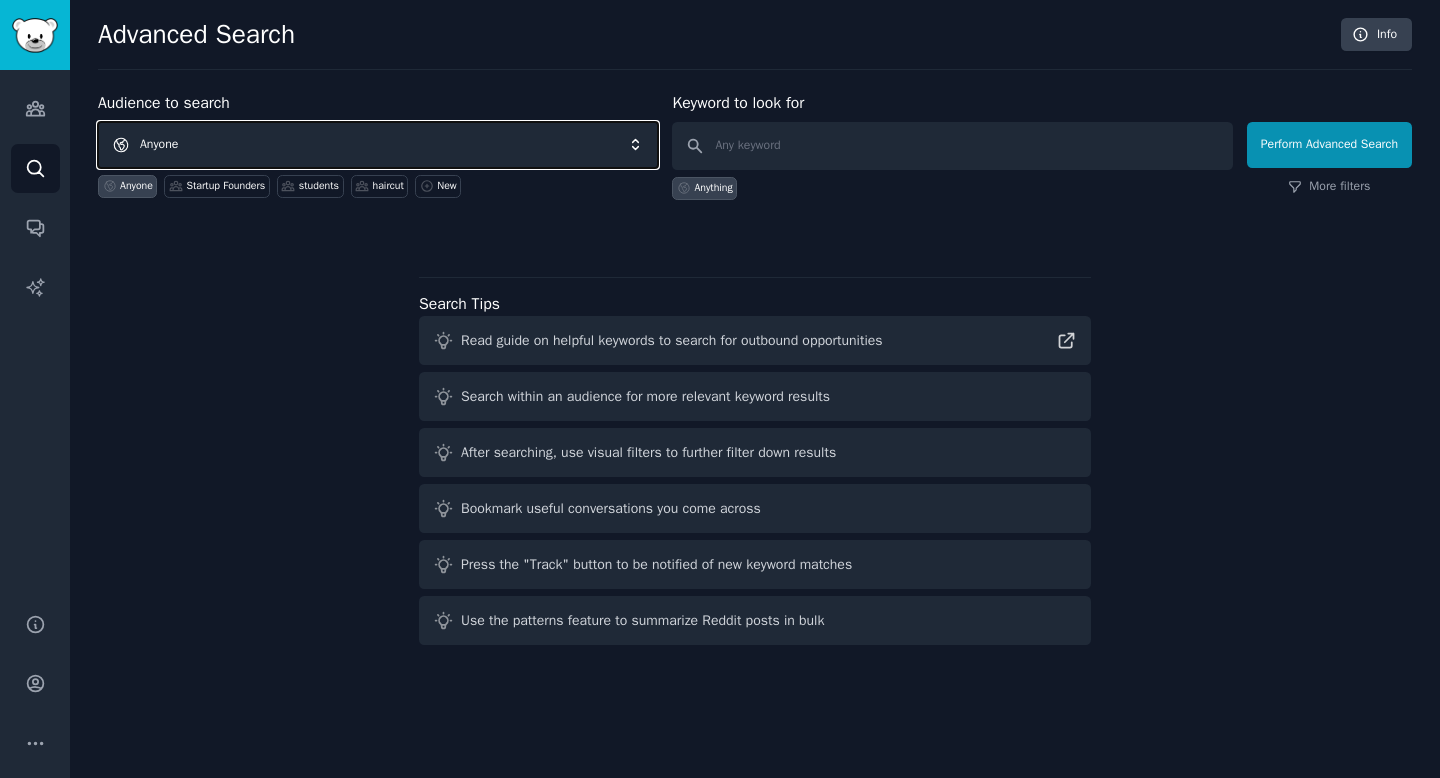 click on "Anyone" at bounding box center (378, 145) 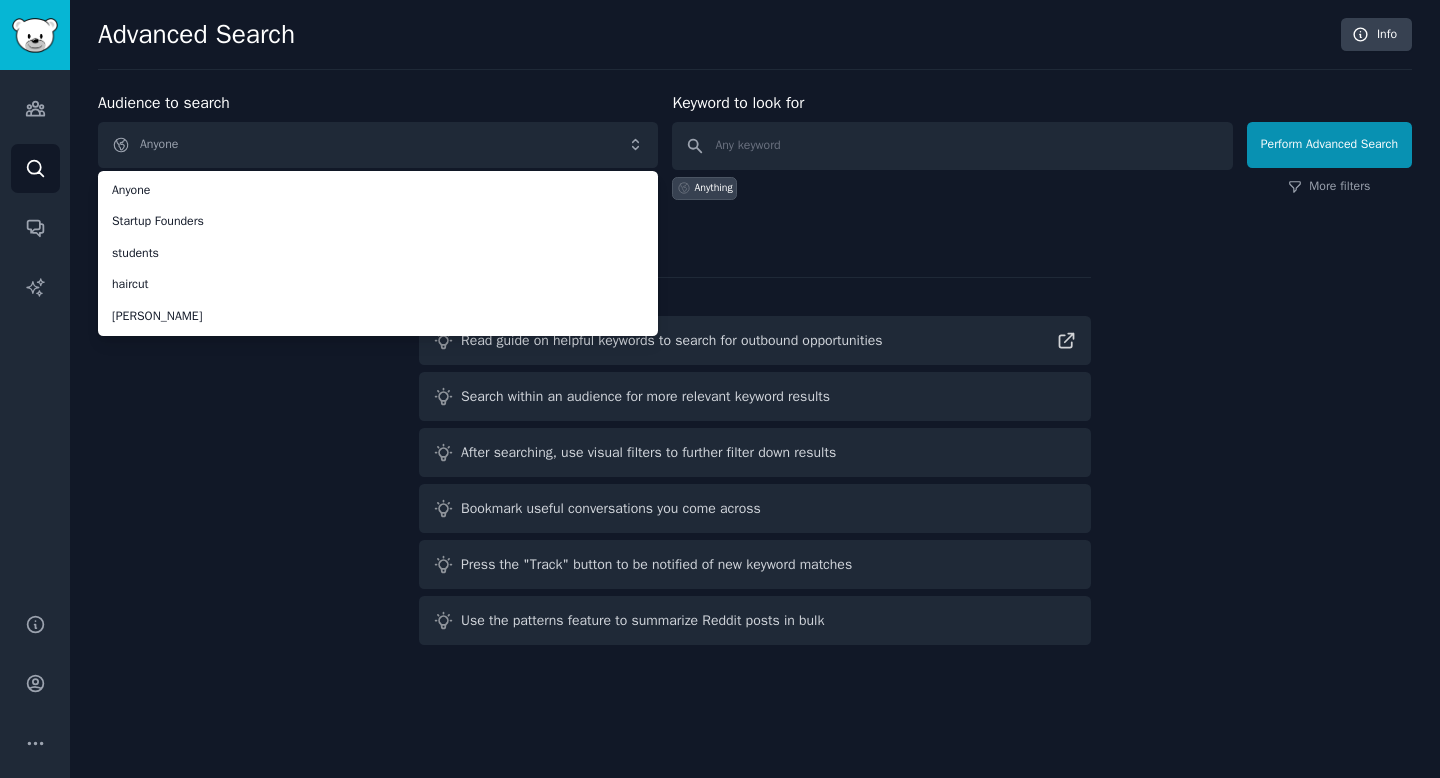 click on "Audience to search Anyone Anyone Startup Founders students haircut [PERSON_NAME] Anyone Startup Founders students haircut New Keyword to look for Anything   Perform Advanced Search More filters Search Tips Read guide on helpful keywords to search for outbound opportunities Search within an audience for more relevant keyword results After searching, use visual filters to further filter down results Bookmark useful conversations you come across Press the "Track" button to be notified of new keyword matches Use the patterns feature to summarize Reddit posts in bulk" at bounding box center [755, 372] 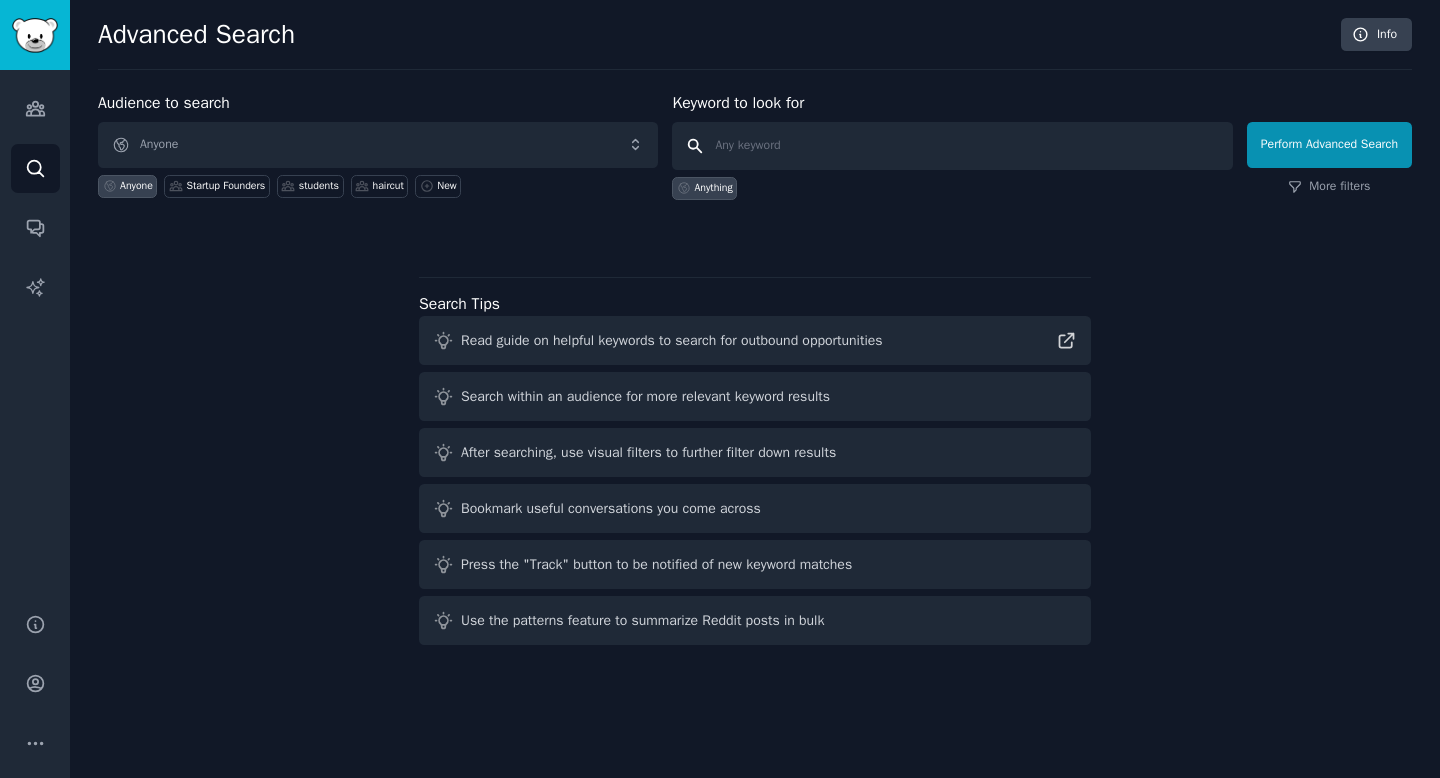 click at bounding box center [952, 146] 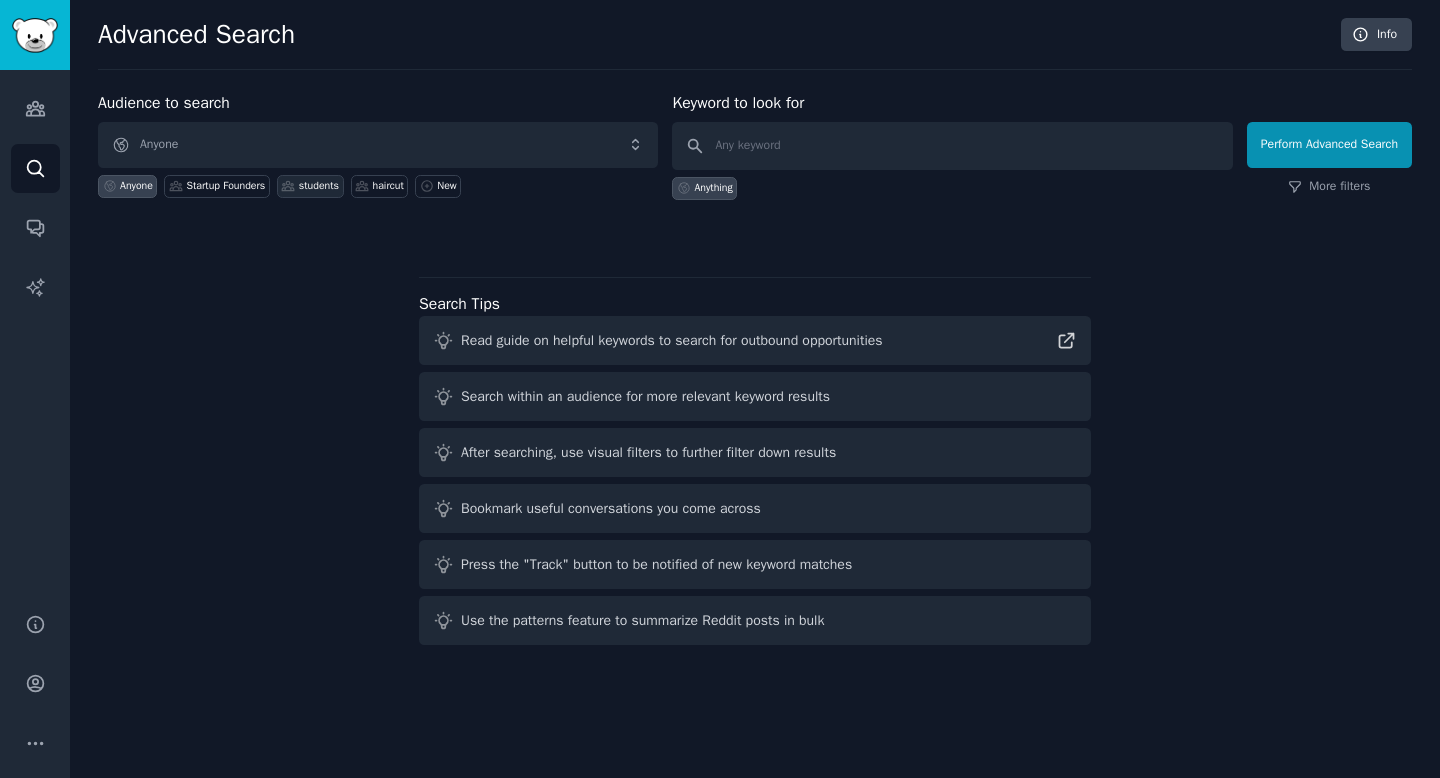 click on "students" at bounding box center (319, 186) 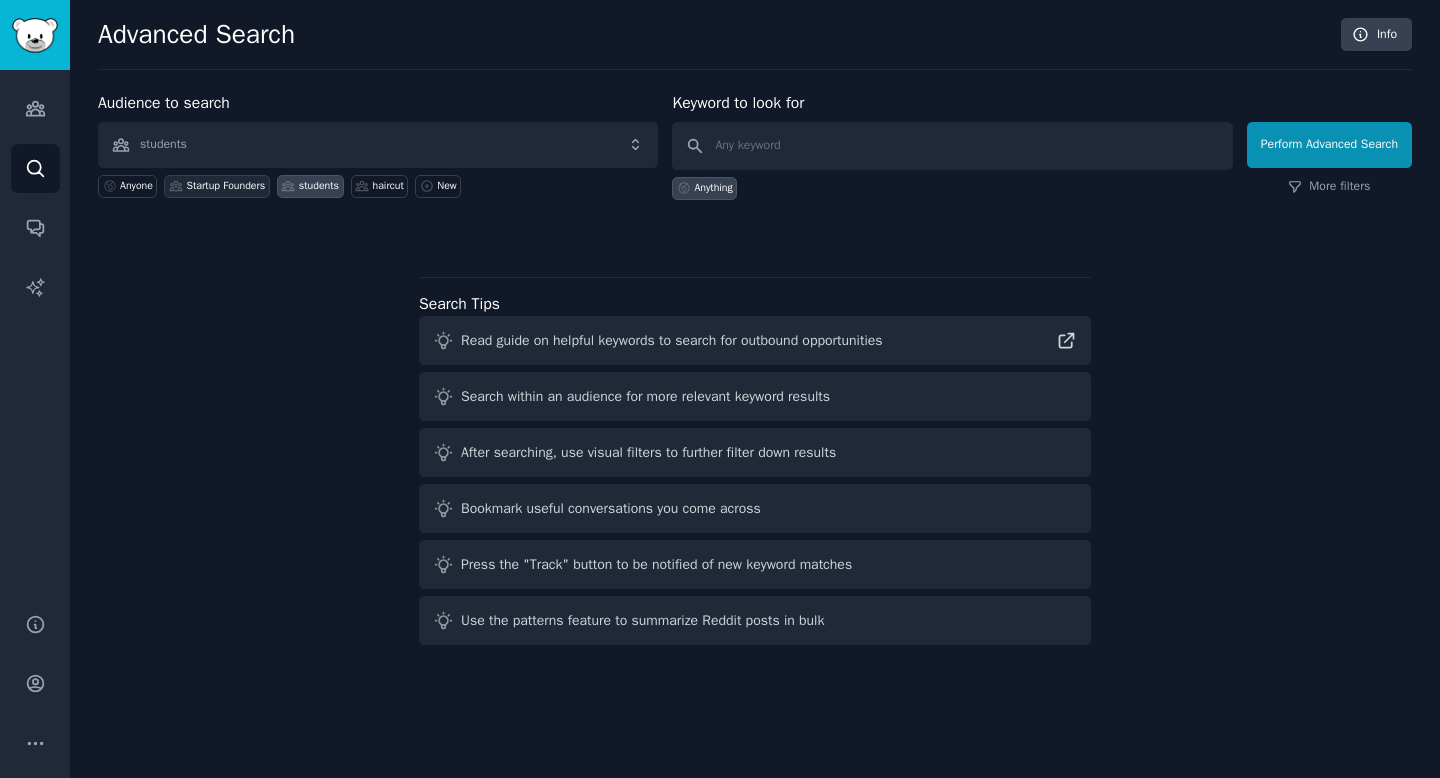 click on "Startup Founders" at bounding box center [225, 186] 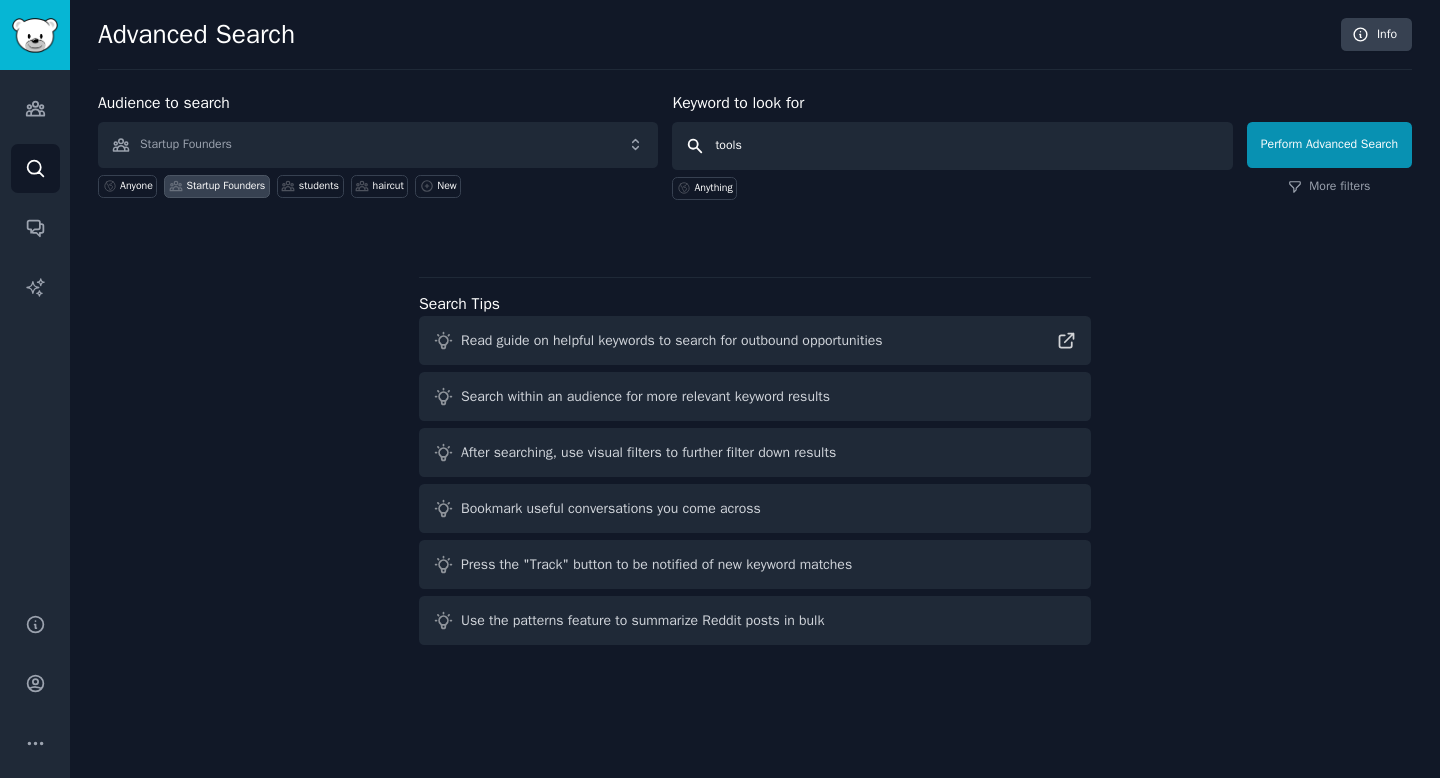type on "tools" 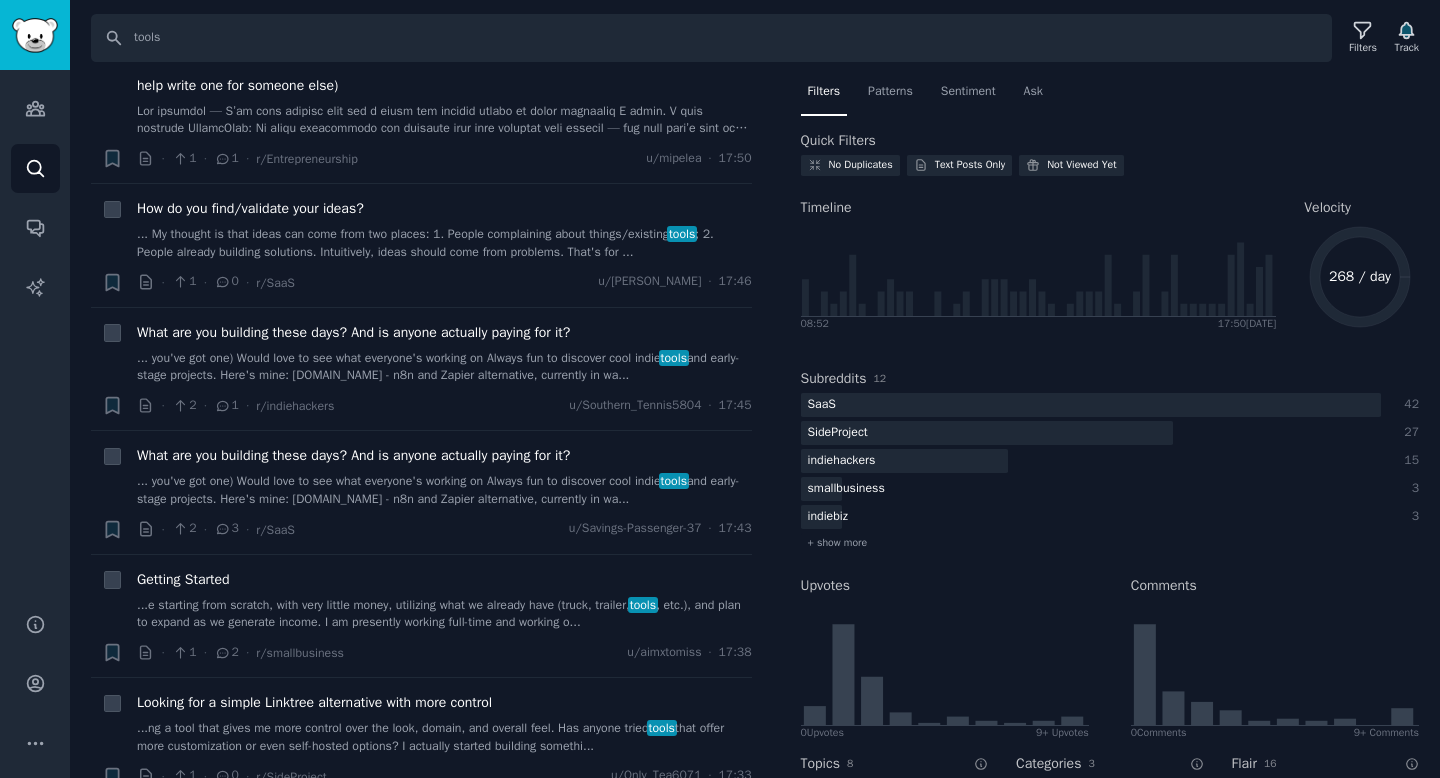 scroll, scrollTop: 192, scrollLeft: 0, axis: vertical 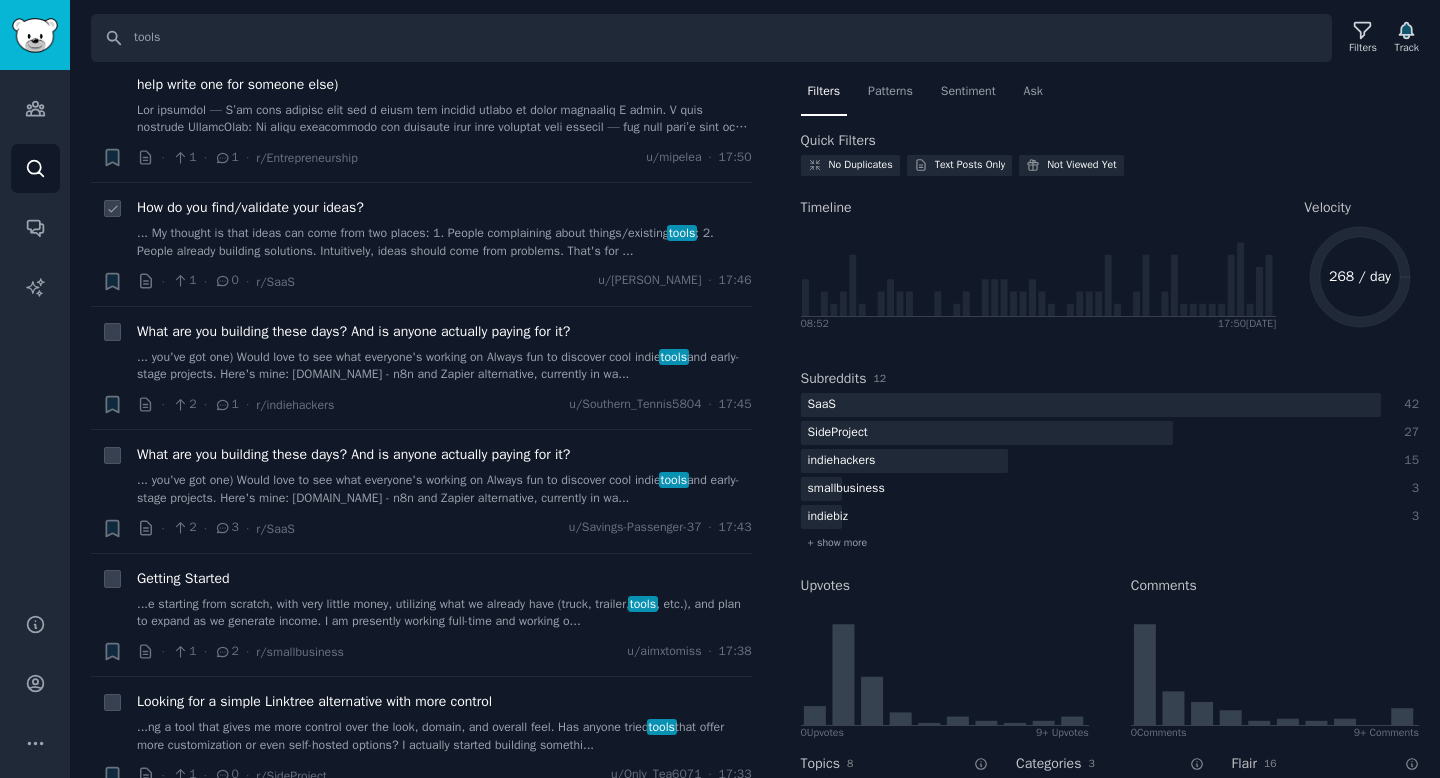 click on "...
My thought is that ideas can come from two places: 1. People complaining about things/existing  tools ; 2. People already building solutions. Intuitively, ideas should come from problems. That's for ..." at bounding box center [444, 242] 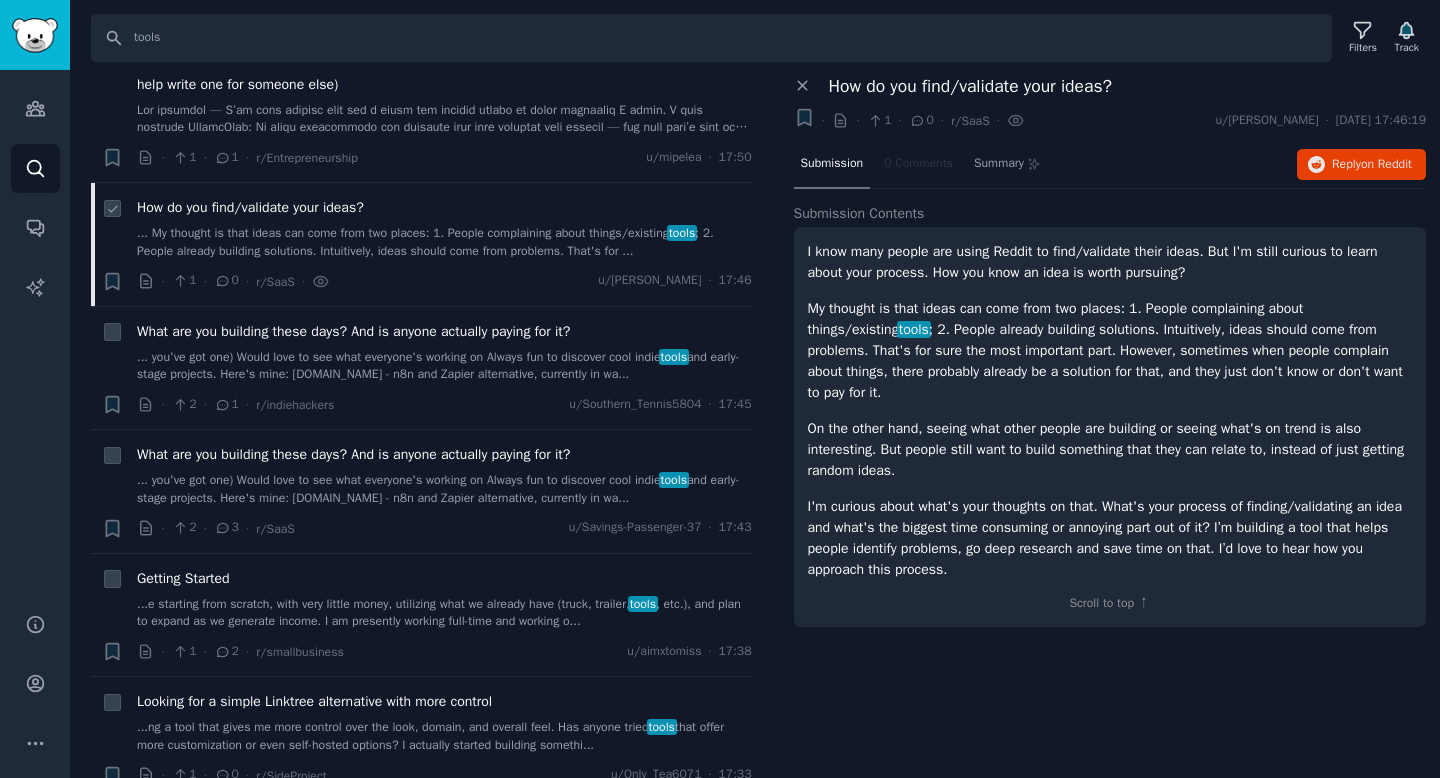 scroll, scrollTop: 221, scrollLeft: 0, axis: vertical 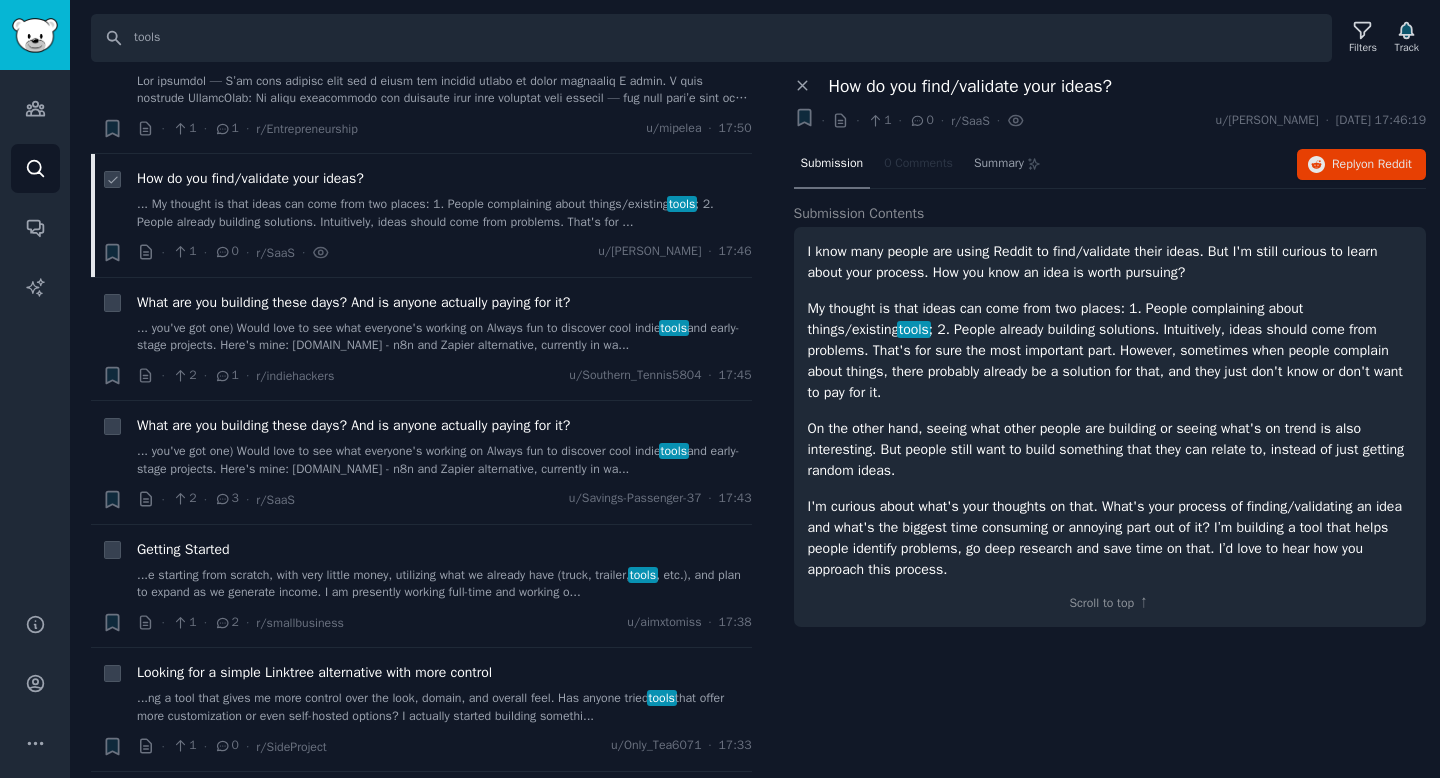 click on "+ How do you find/validate your ideas? ...
My thought is that ideas can come from two places: 1. People complaining about things/existing  tools ; 2. People already building solutions. Intuitively, ideas should come from problems. That's for ... · 1 · 0 · r/[PERSON_NAME] · u/[PERSON_NAME]-zyn · 17:46" at bounding box center (421, 215) 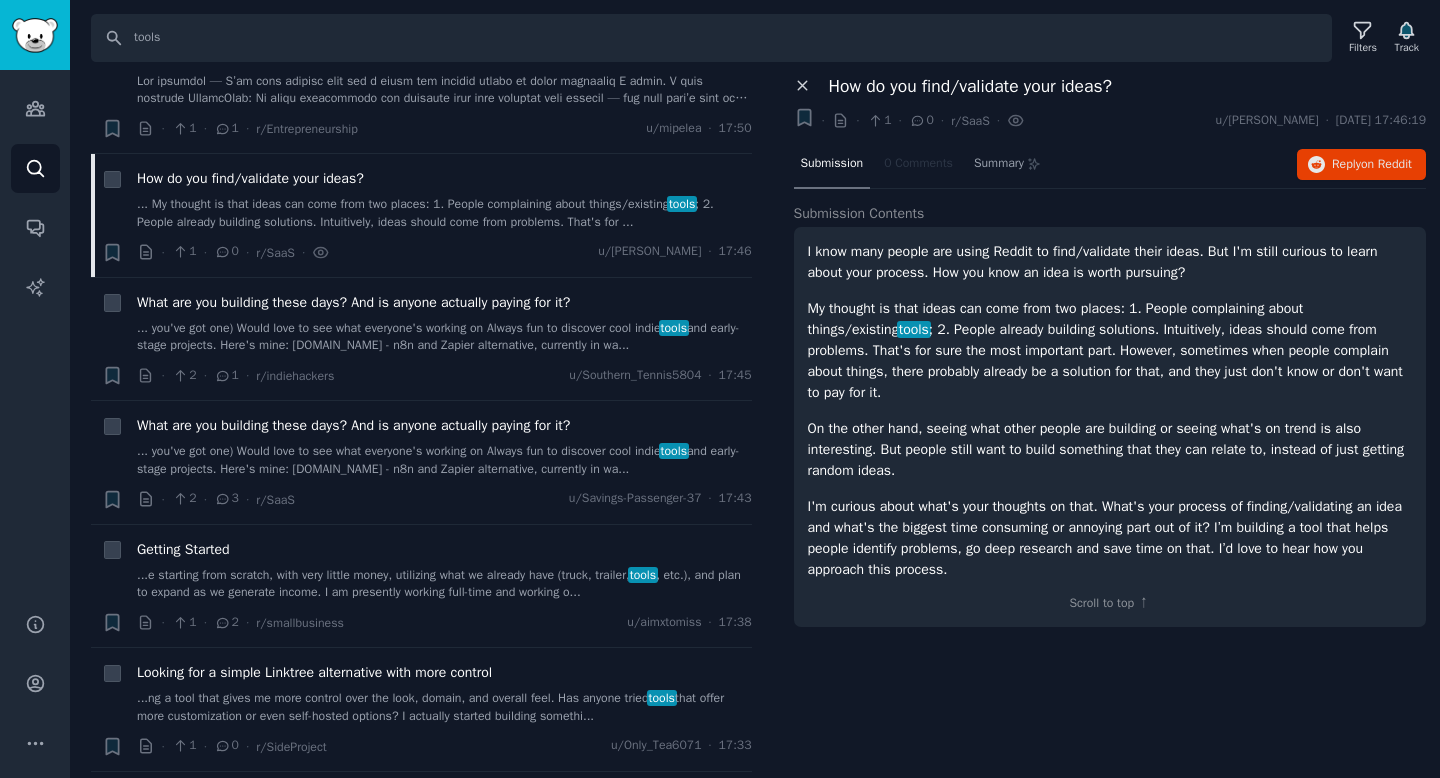 click 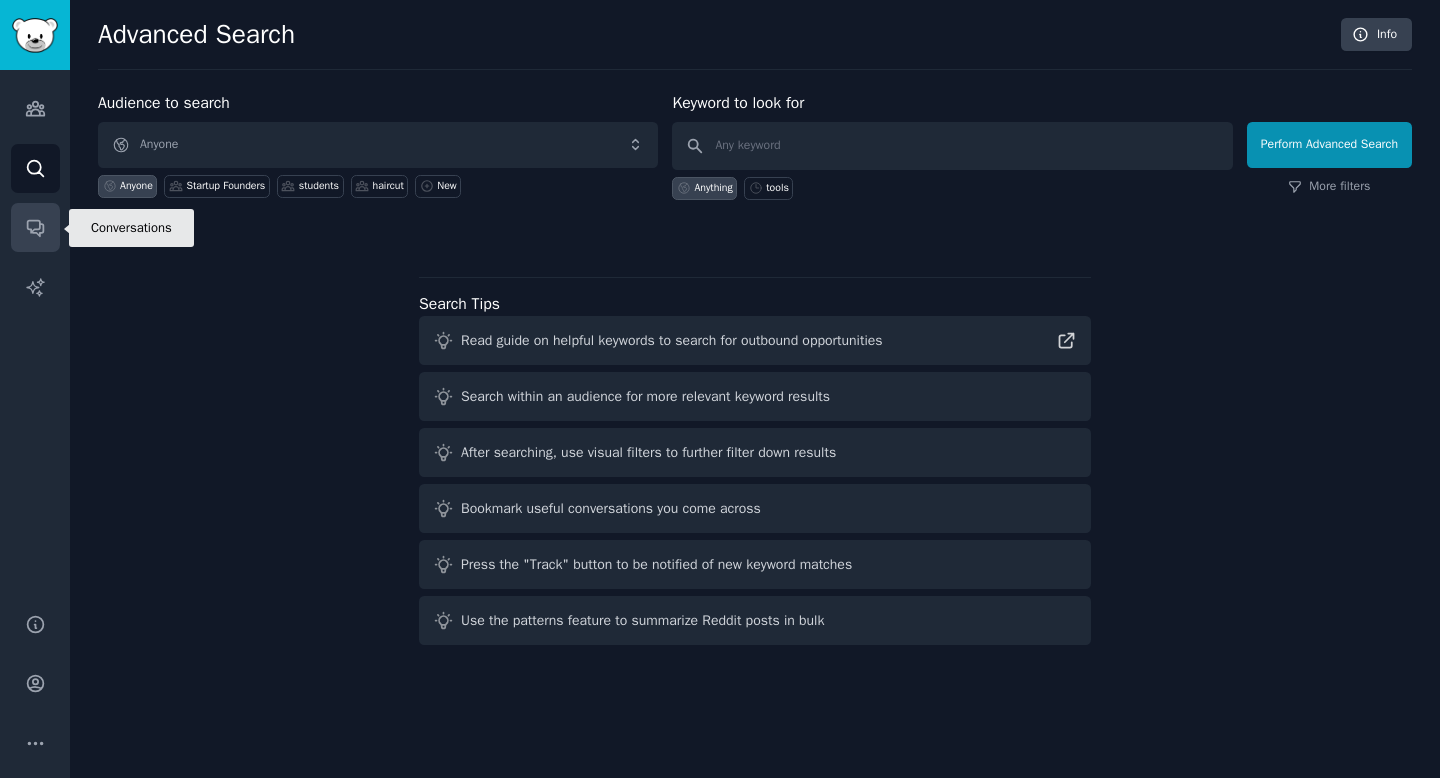 click on "Conversations" at bounding box center (35, 227) 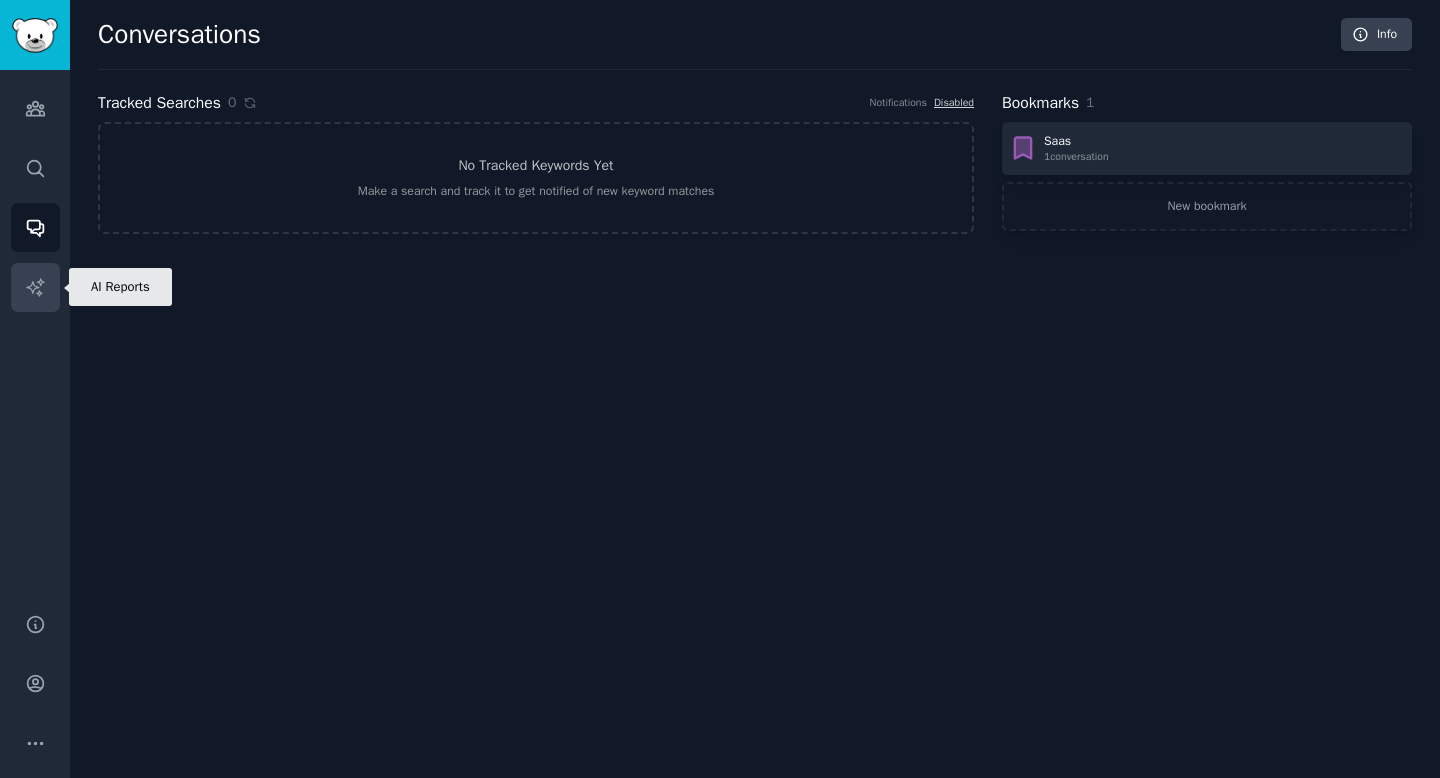 click on "AI Reports" at bounding box center [35, 287] 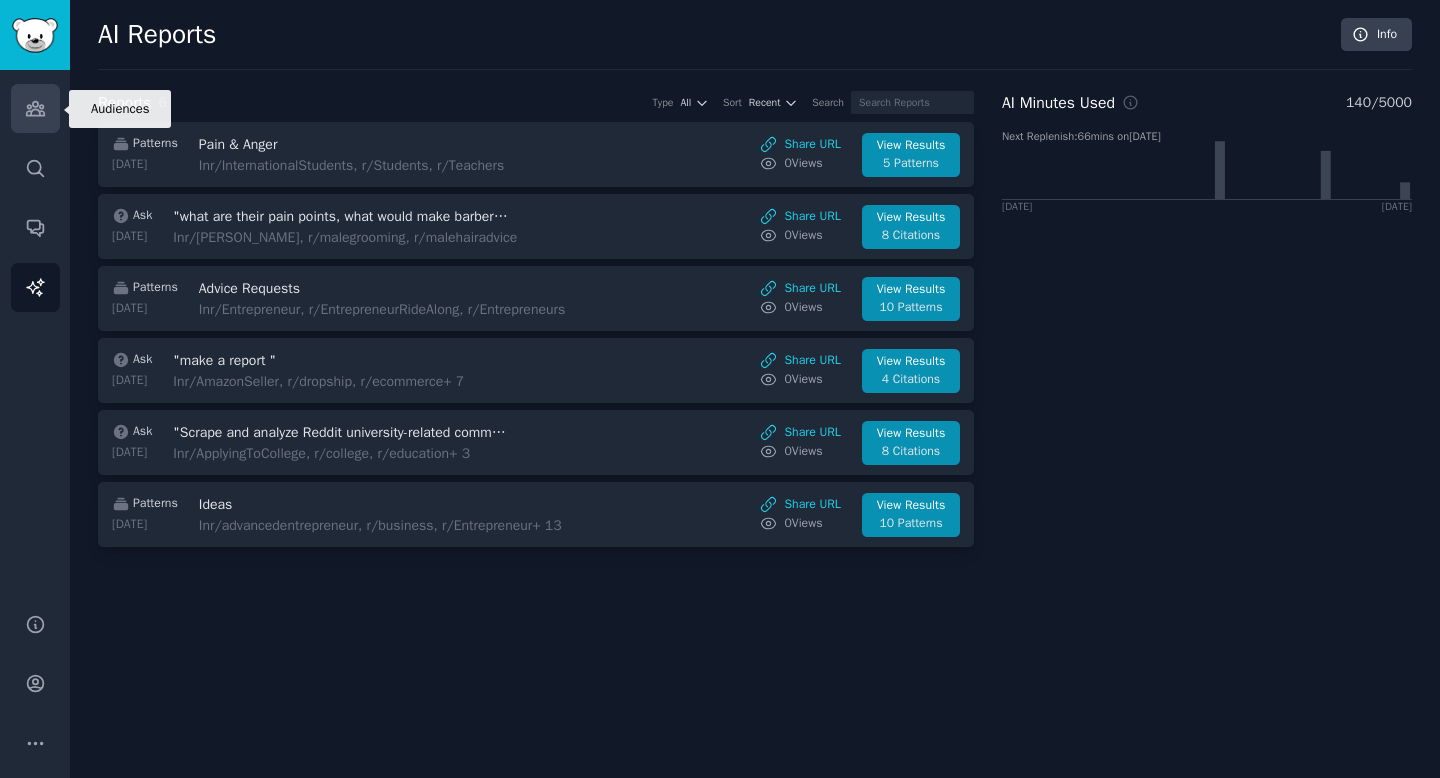 click 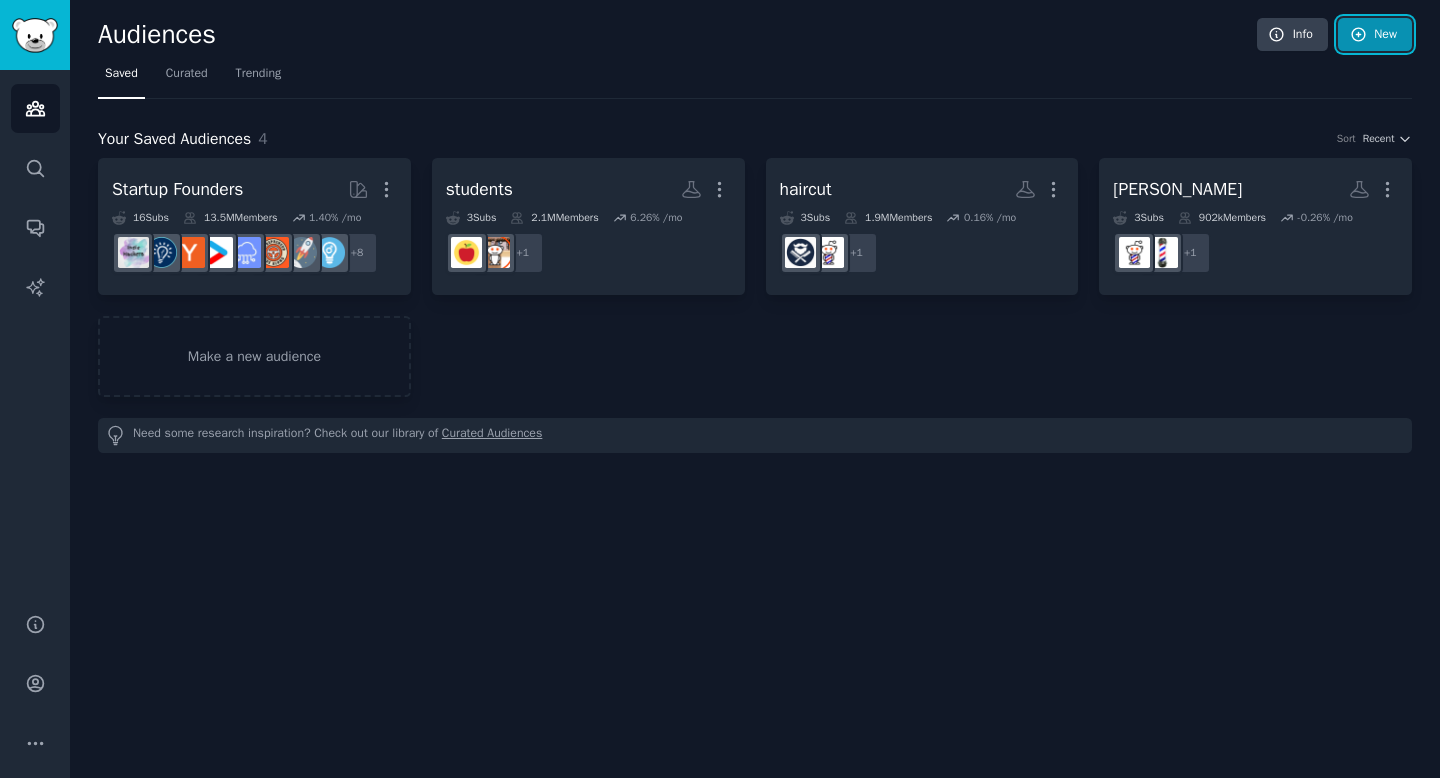 click on "New" at bounding box center [1375, 35] 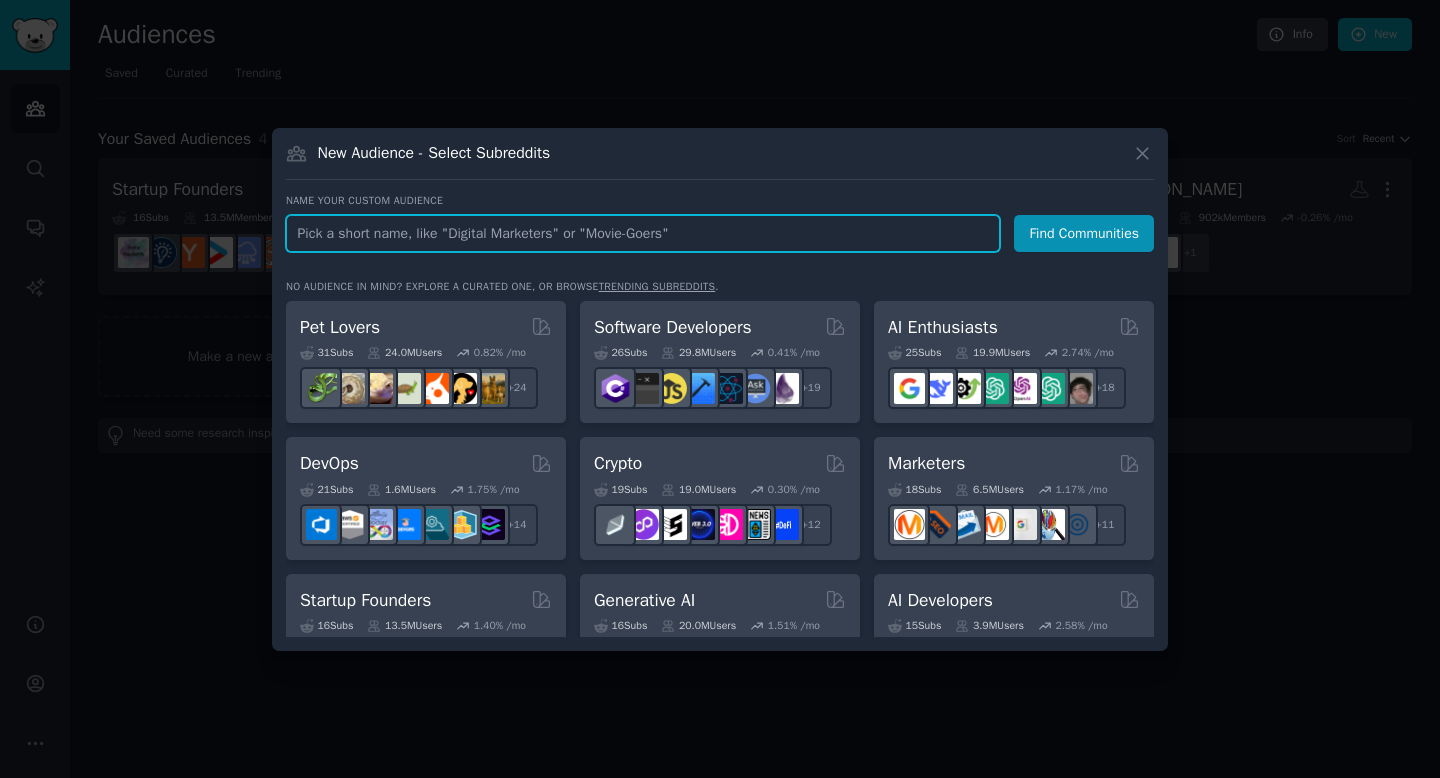 paste on "1. Bootstrapped‑founder HQs" 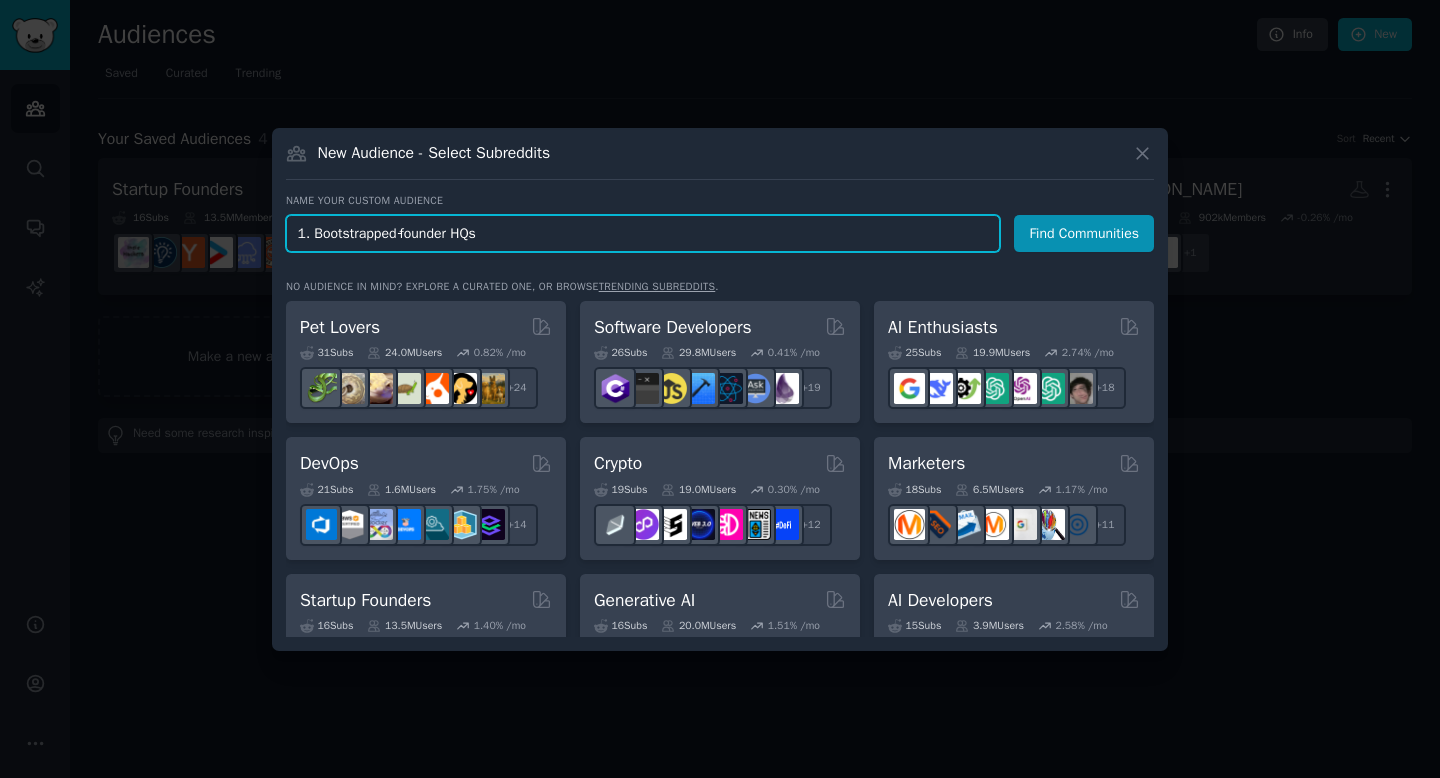 click on "1. Bootstrapped‑founder HQs" at bounding box center (643, 233) 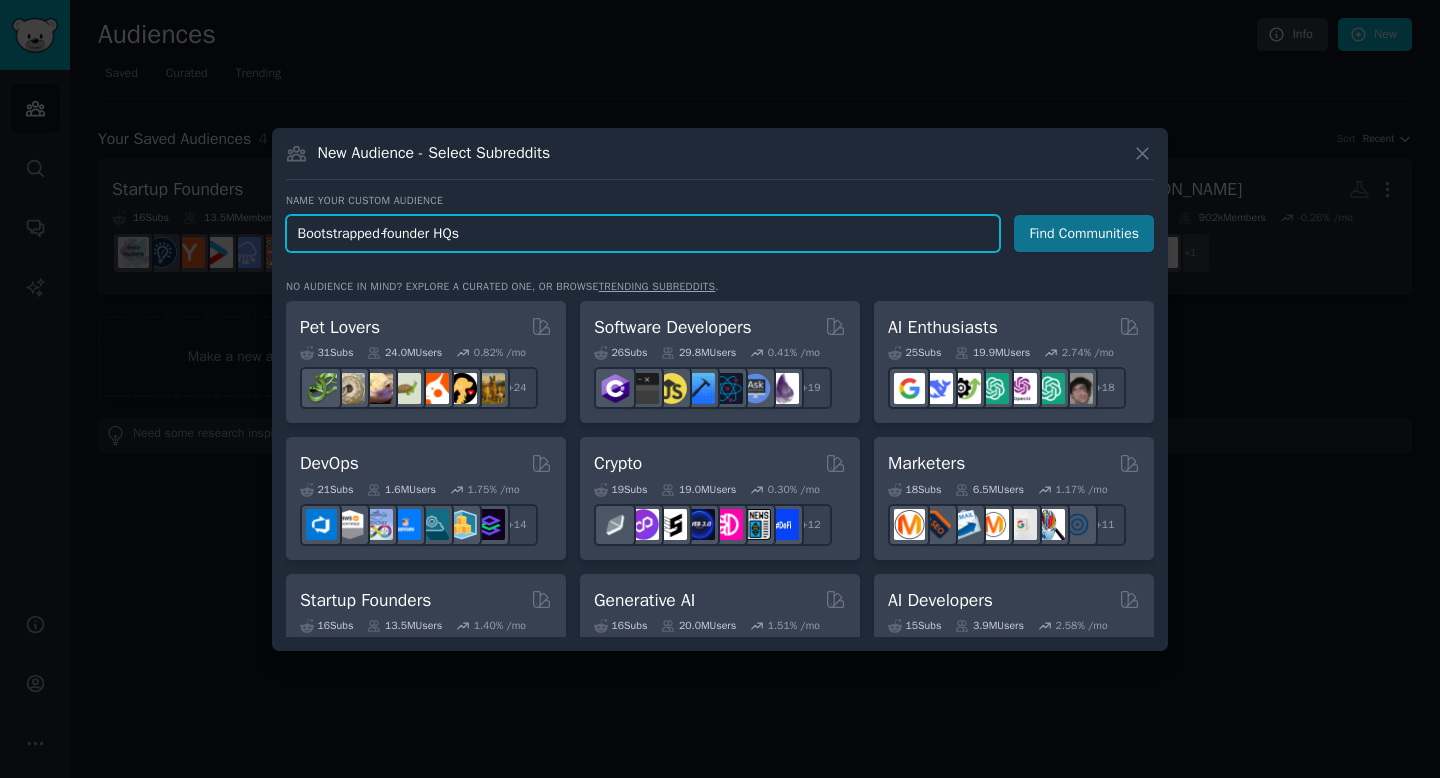 type on "Bootstrapped‑founder HQs" 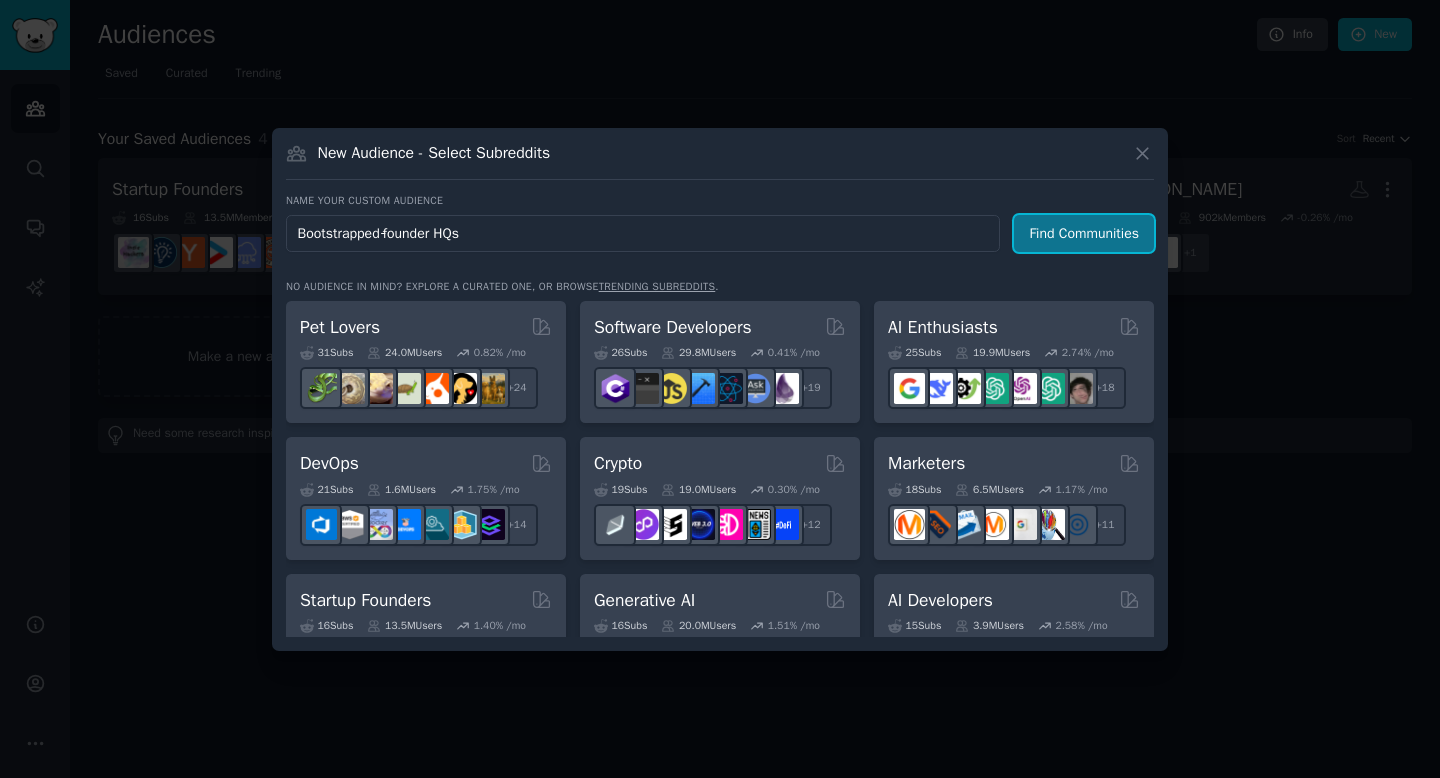 click on "Find Communities" at bounding box center [1084, 233] 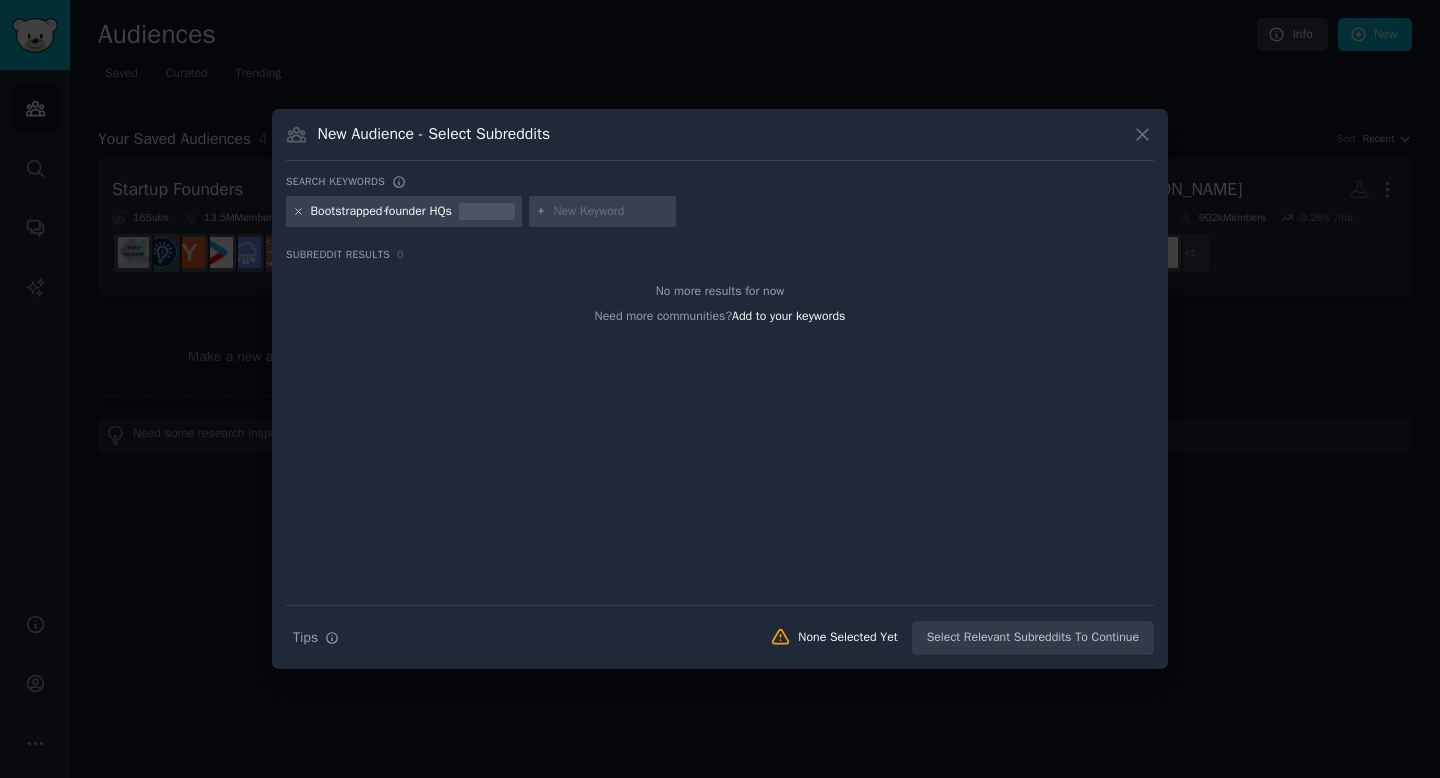 click 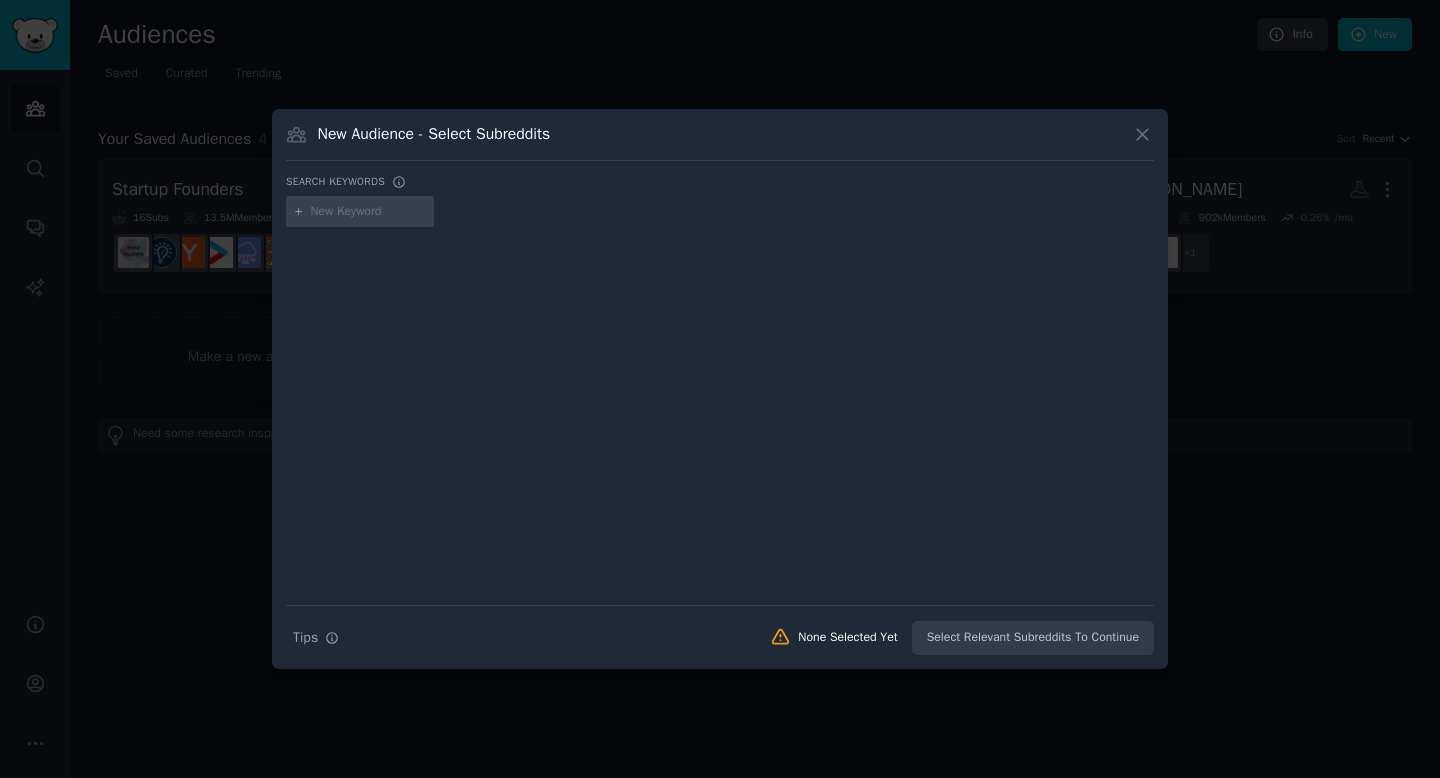click at bounding box center [369, 212] 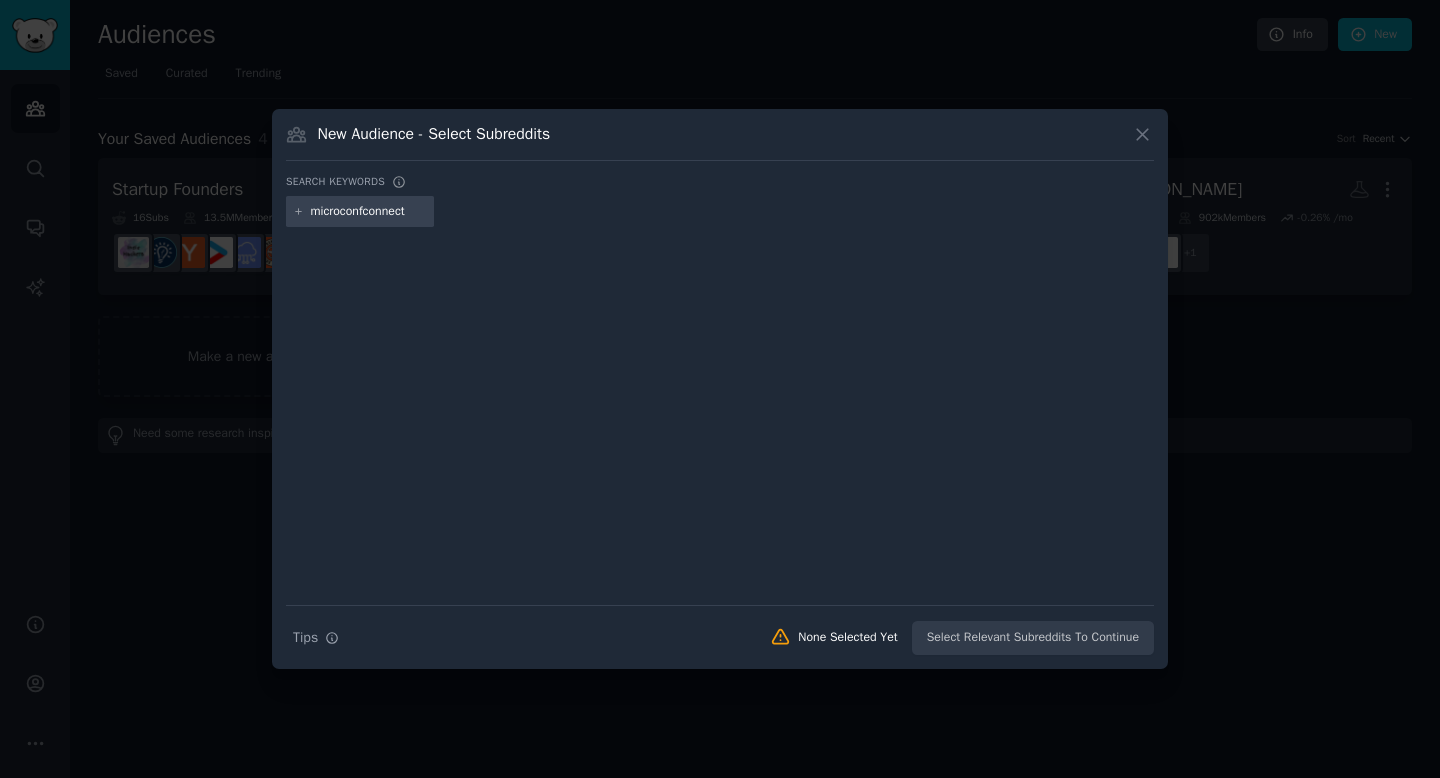 type on "microconfconnect" 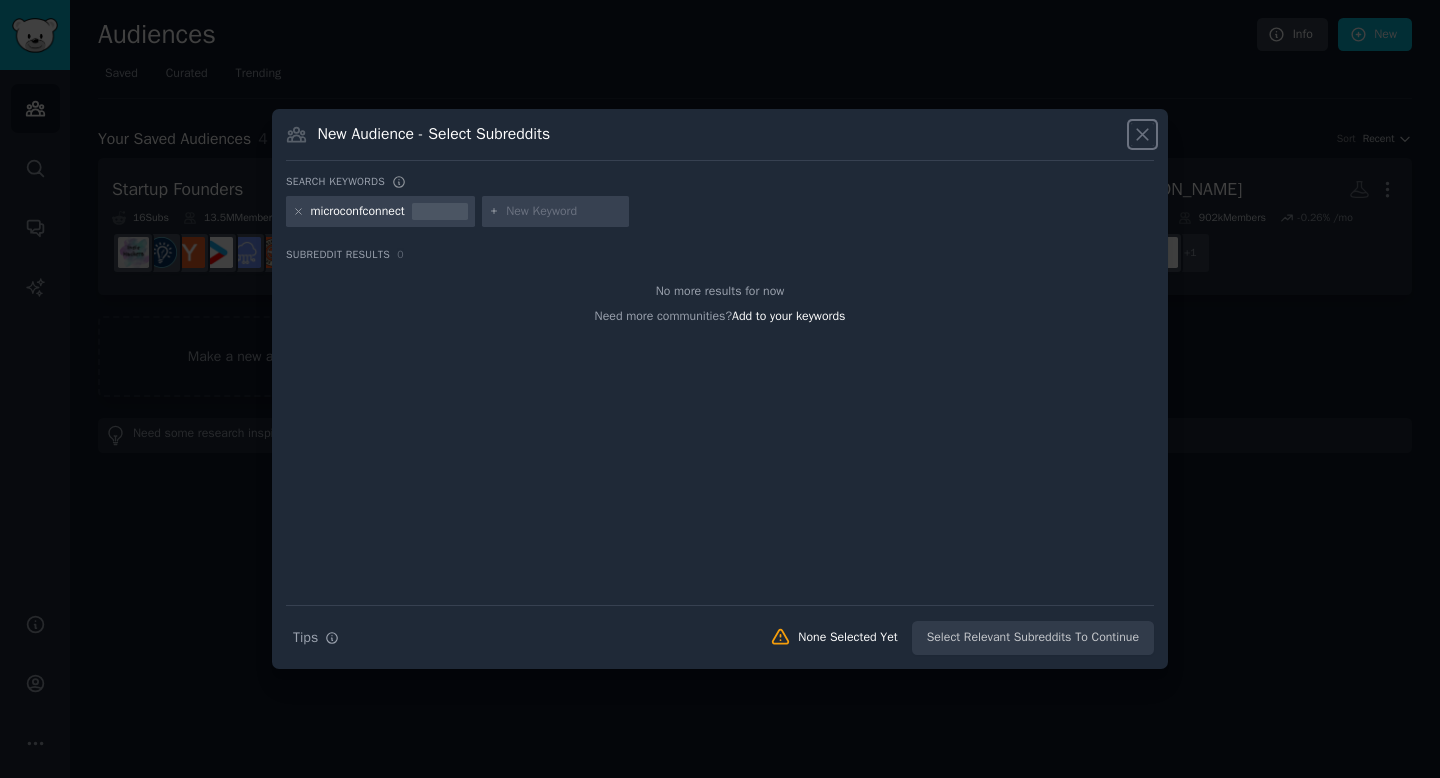 click 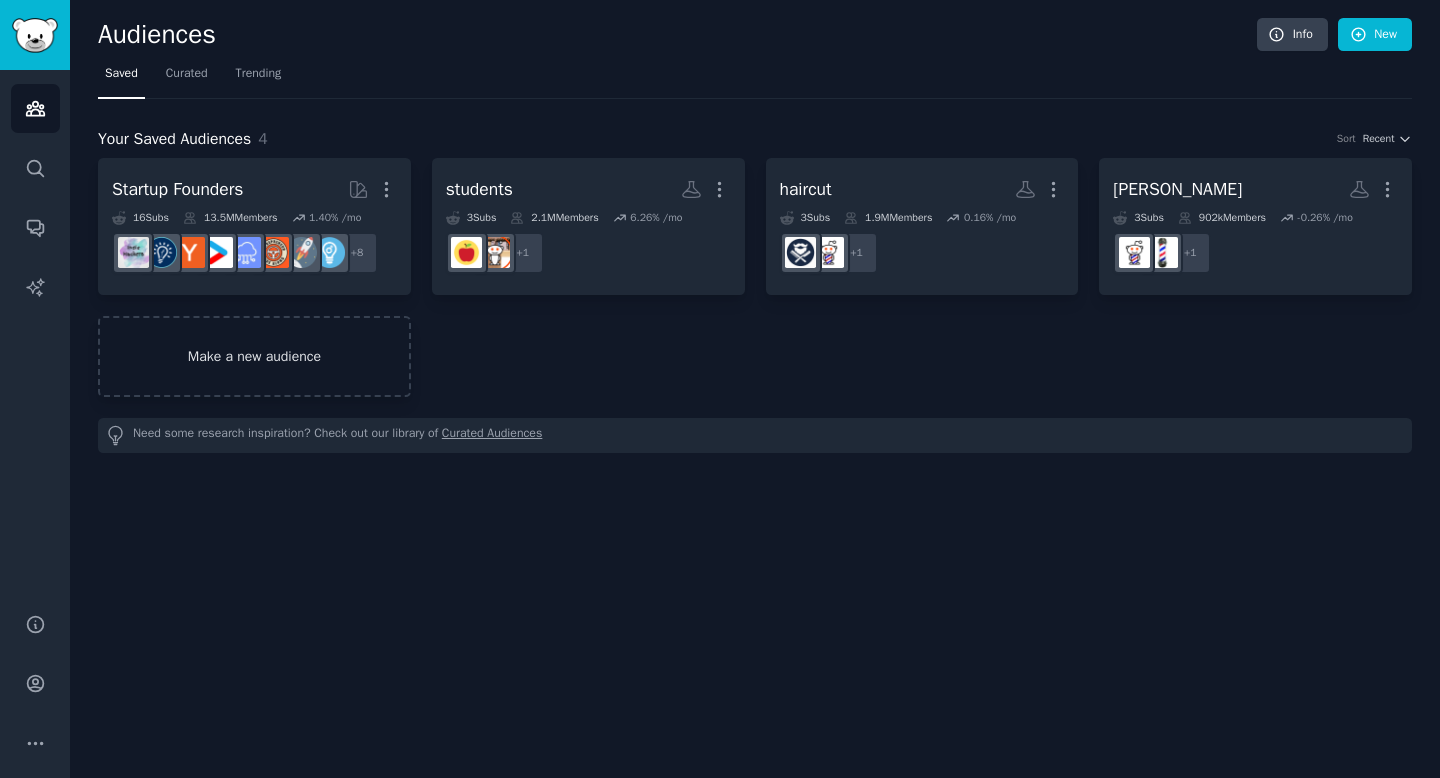 click on "Make a new audience" at bounding box center [254, 356] 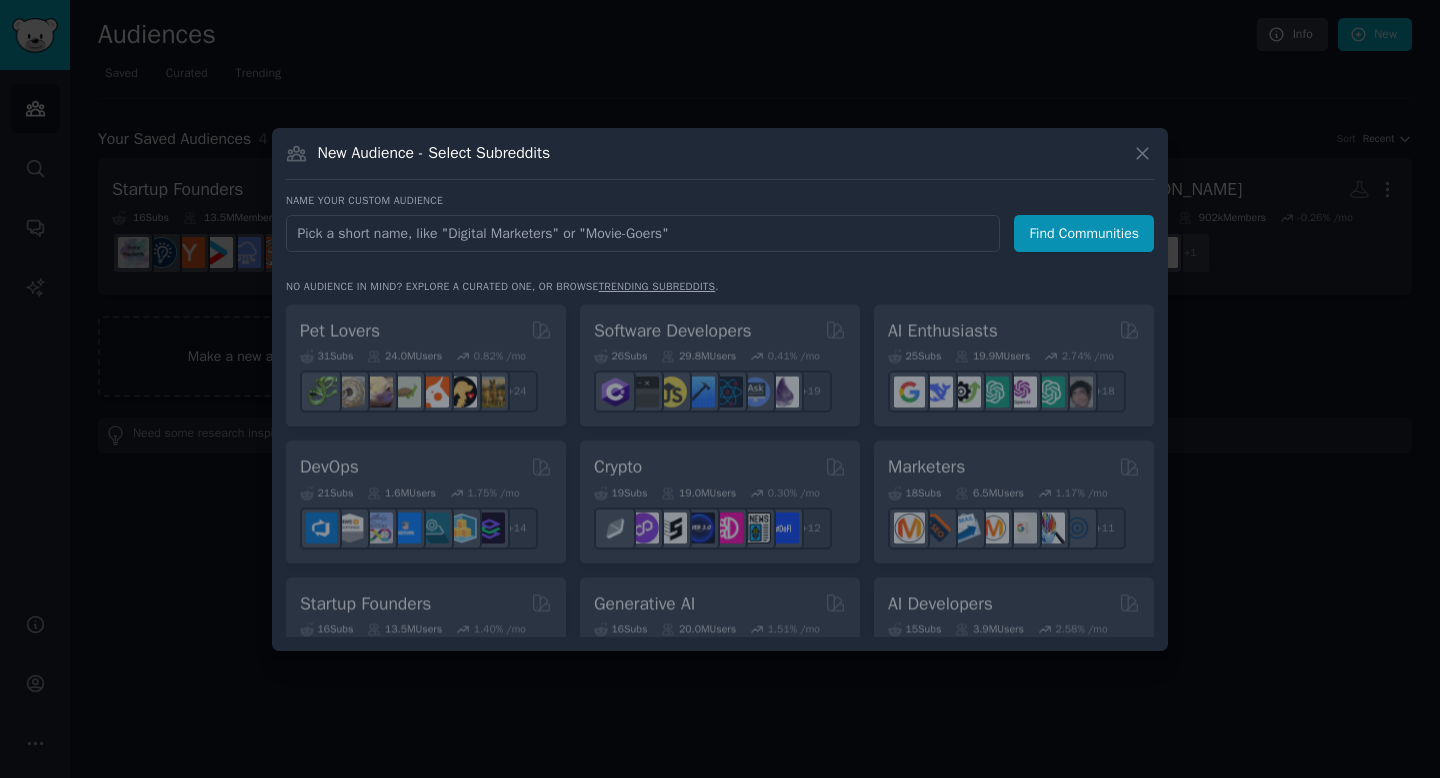 type on "MicroConf Connect" 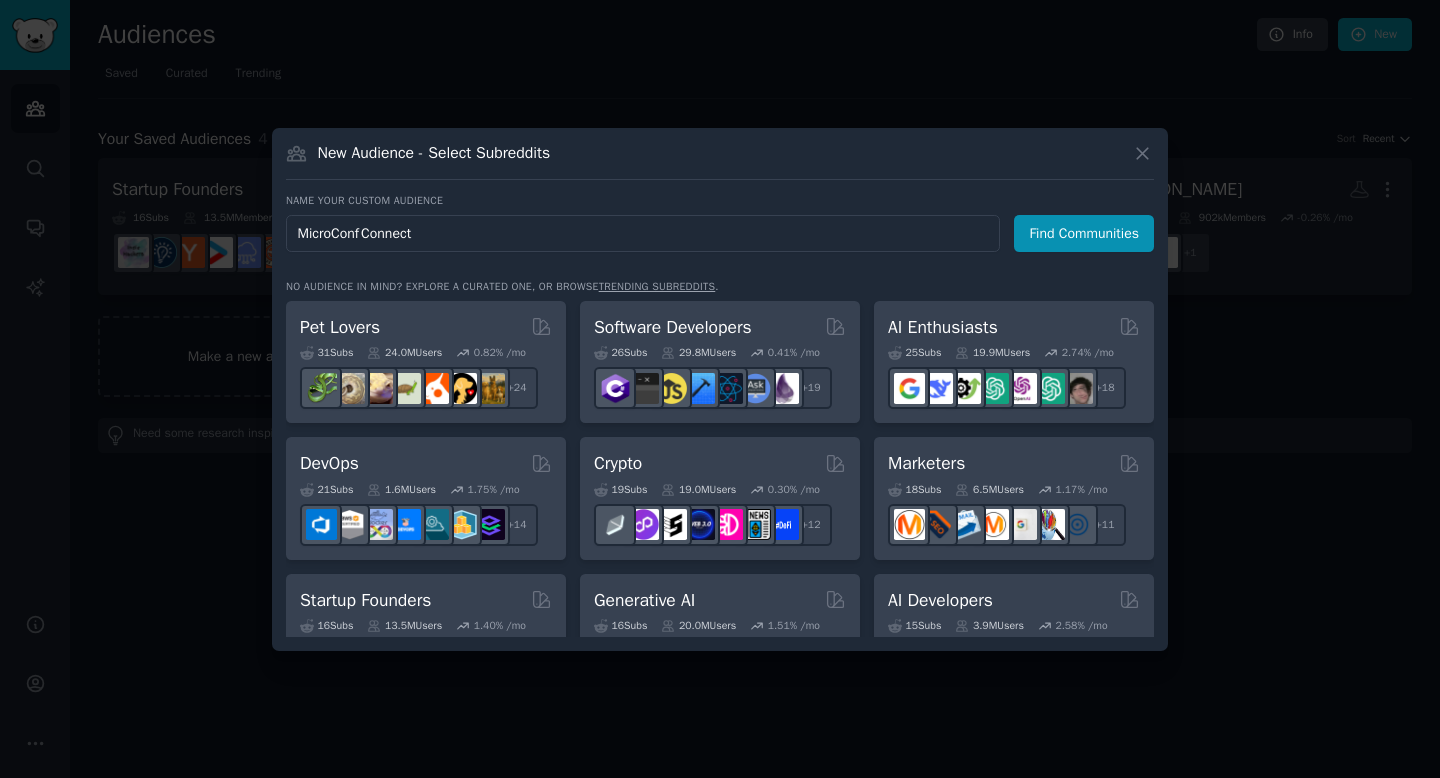 click on "Find Communities" at bounding box center [1084, 233] 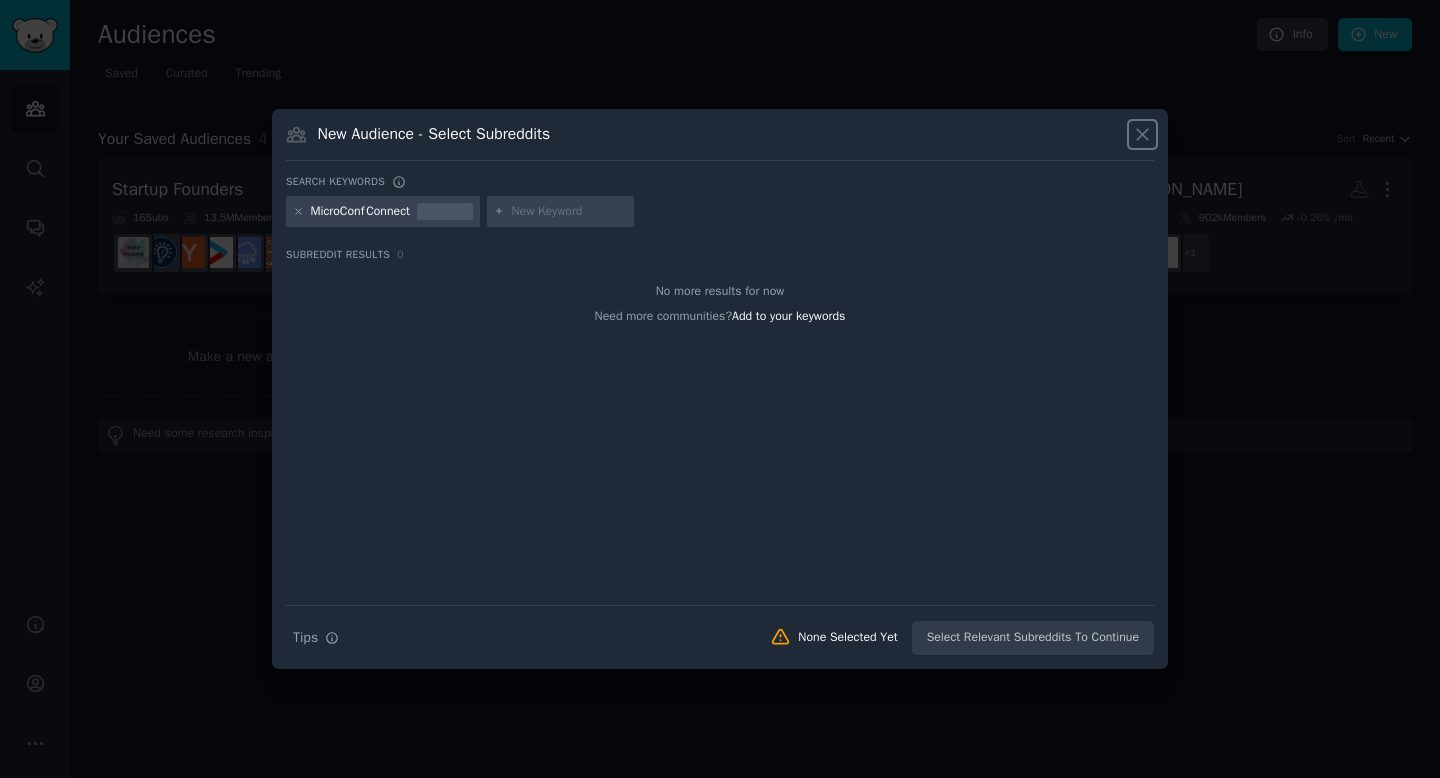 click 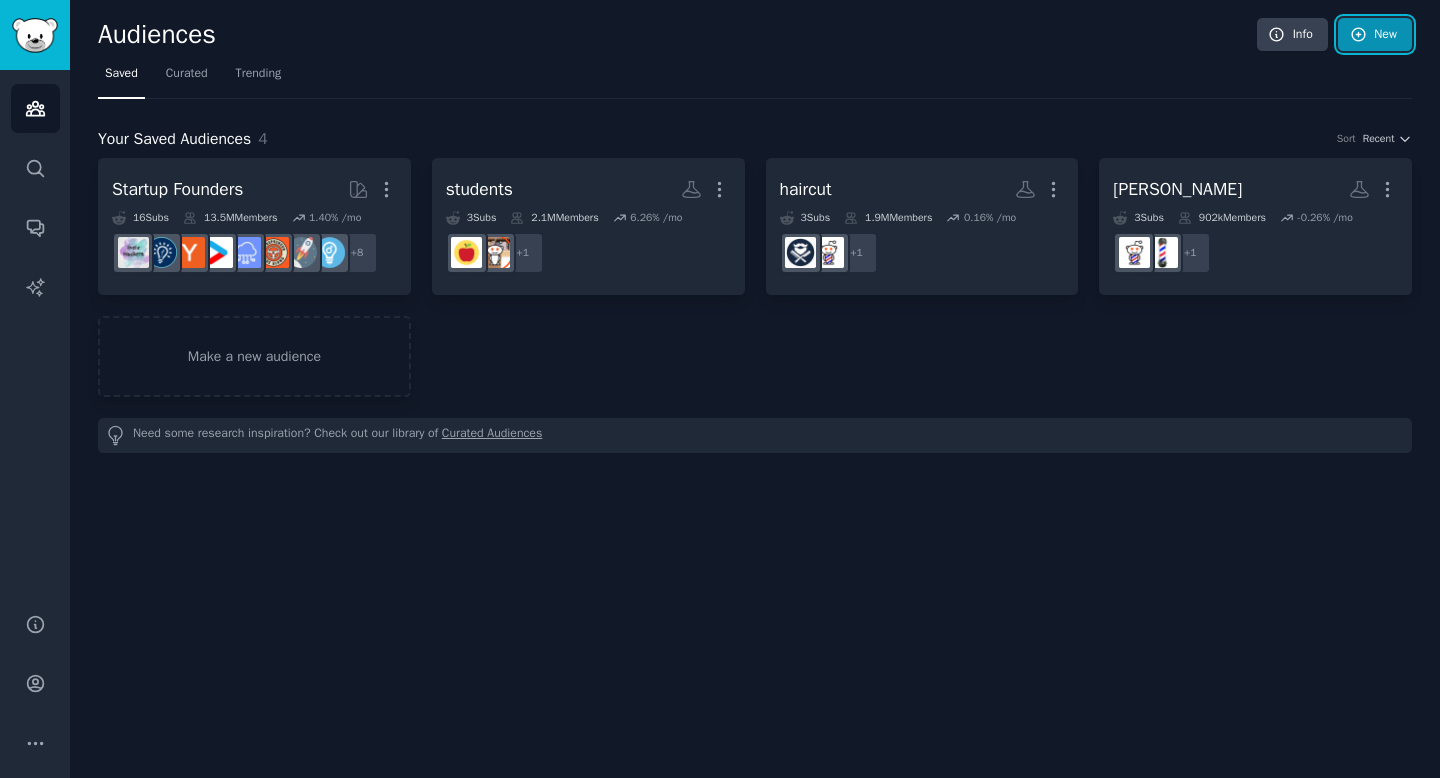 click 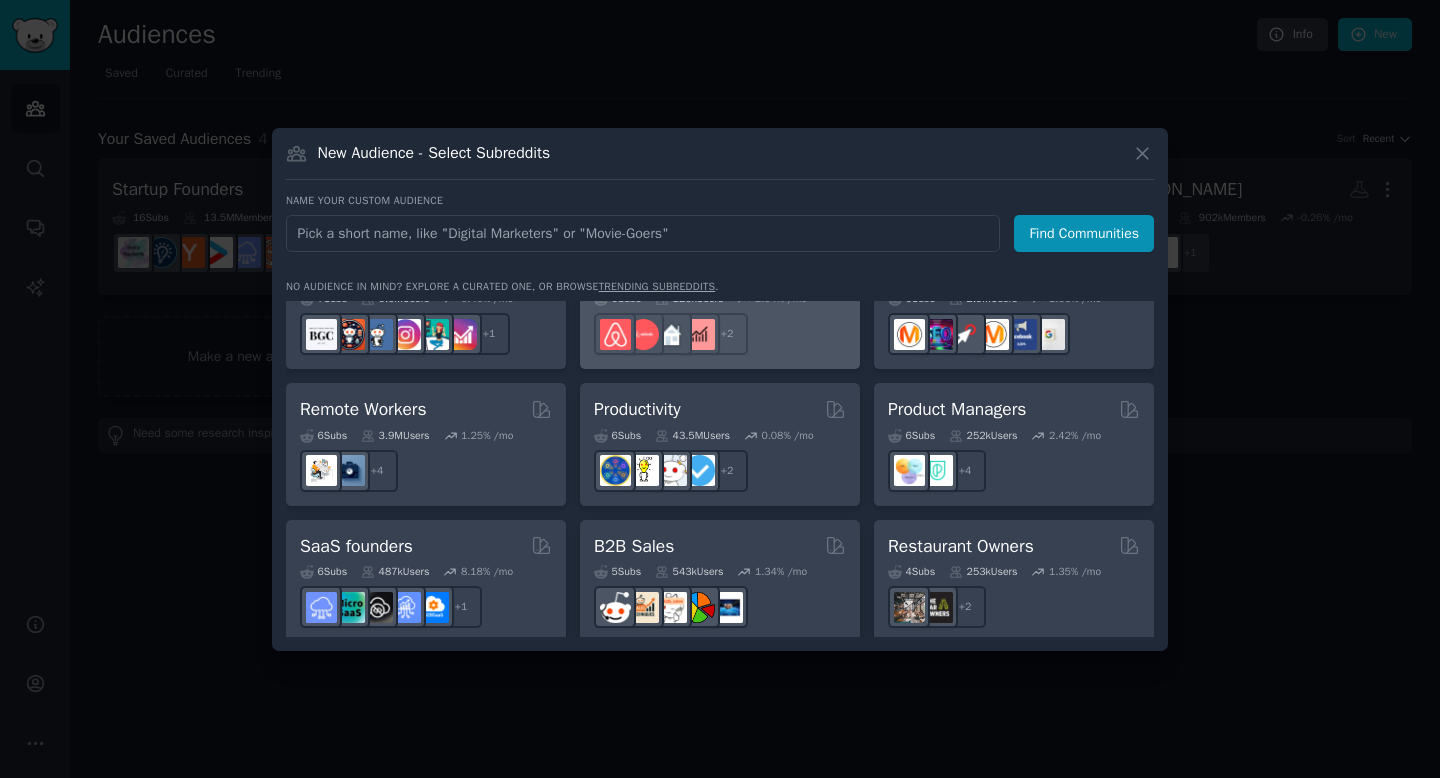 scroll, scrollTop: 1436, scrollLeft: 0, axis: vertical 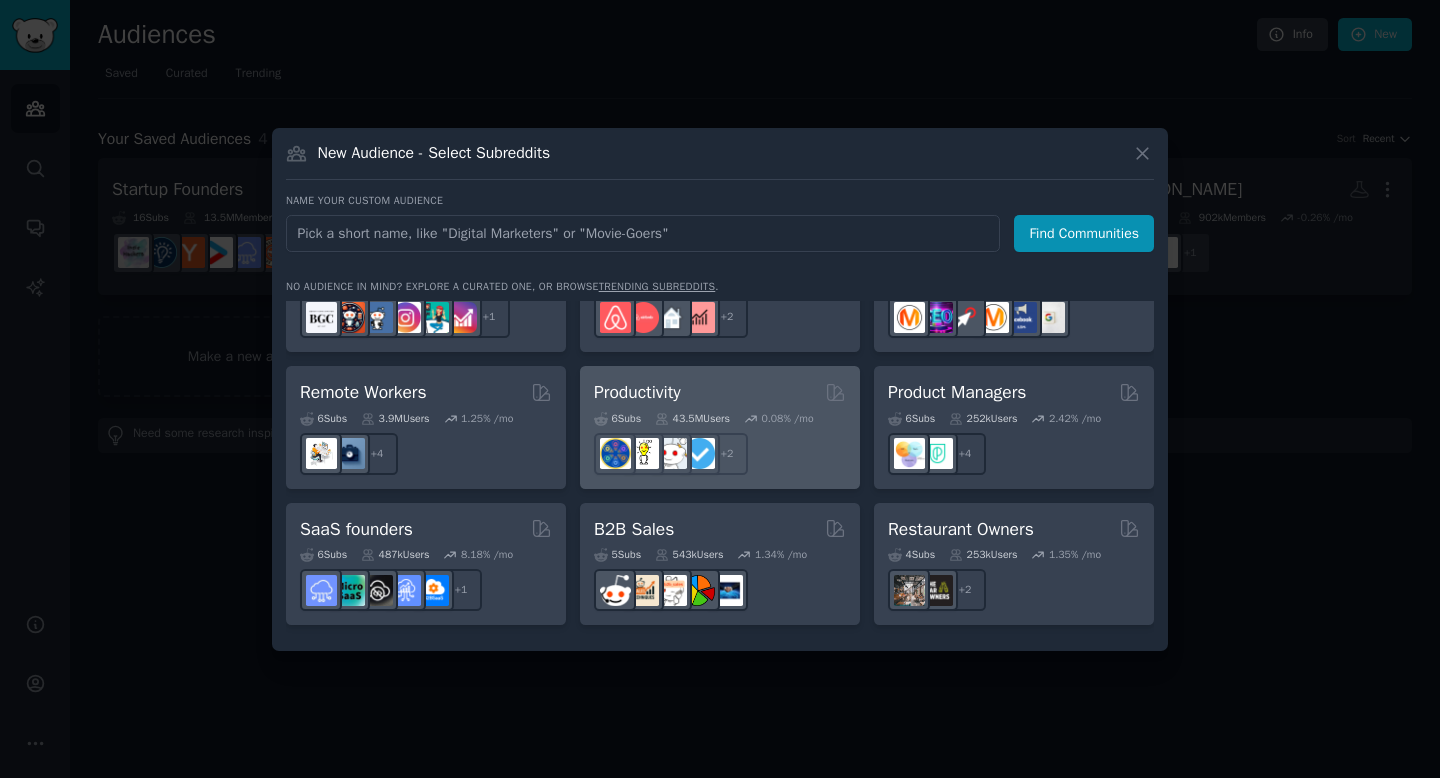 click on "+ 2" at bounding box center [720, 454] 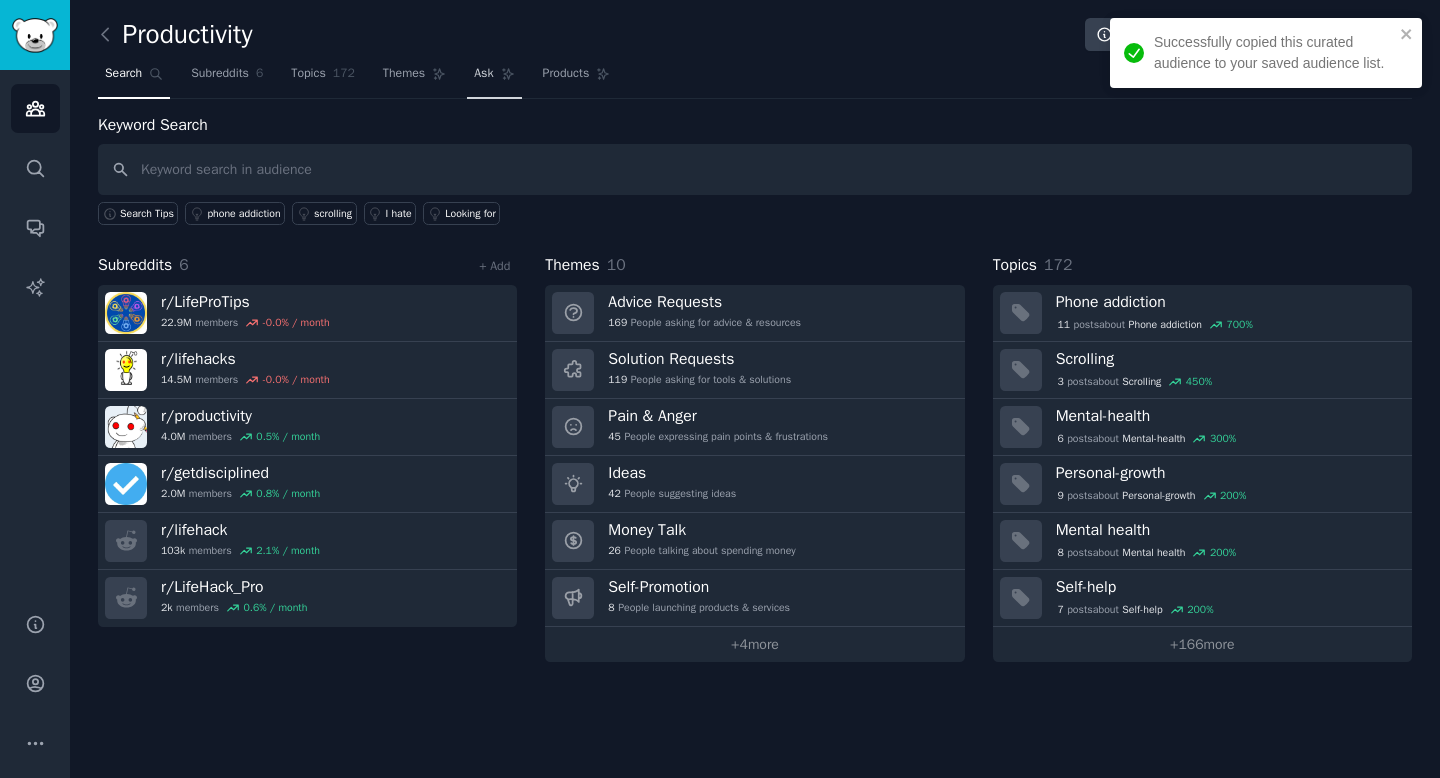 click on "Ask" at bounding box center [494, 78] 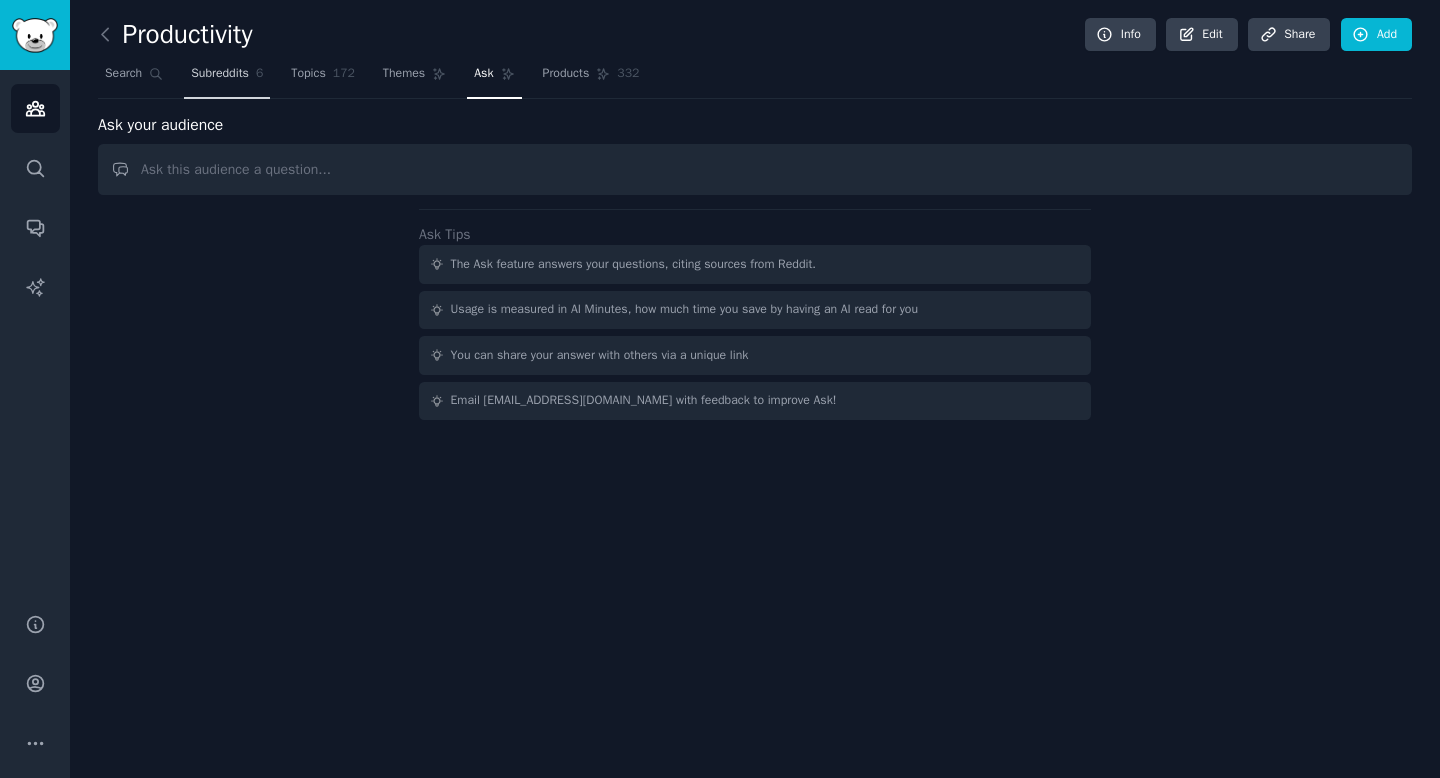 click on "Subreddits 6" at bounding box center (227, 78) 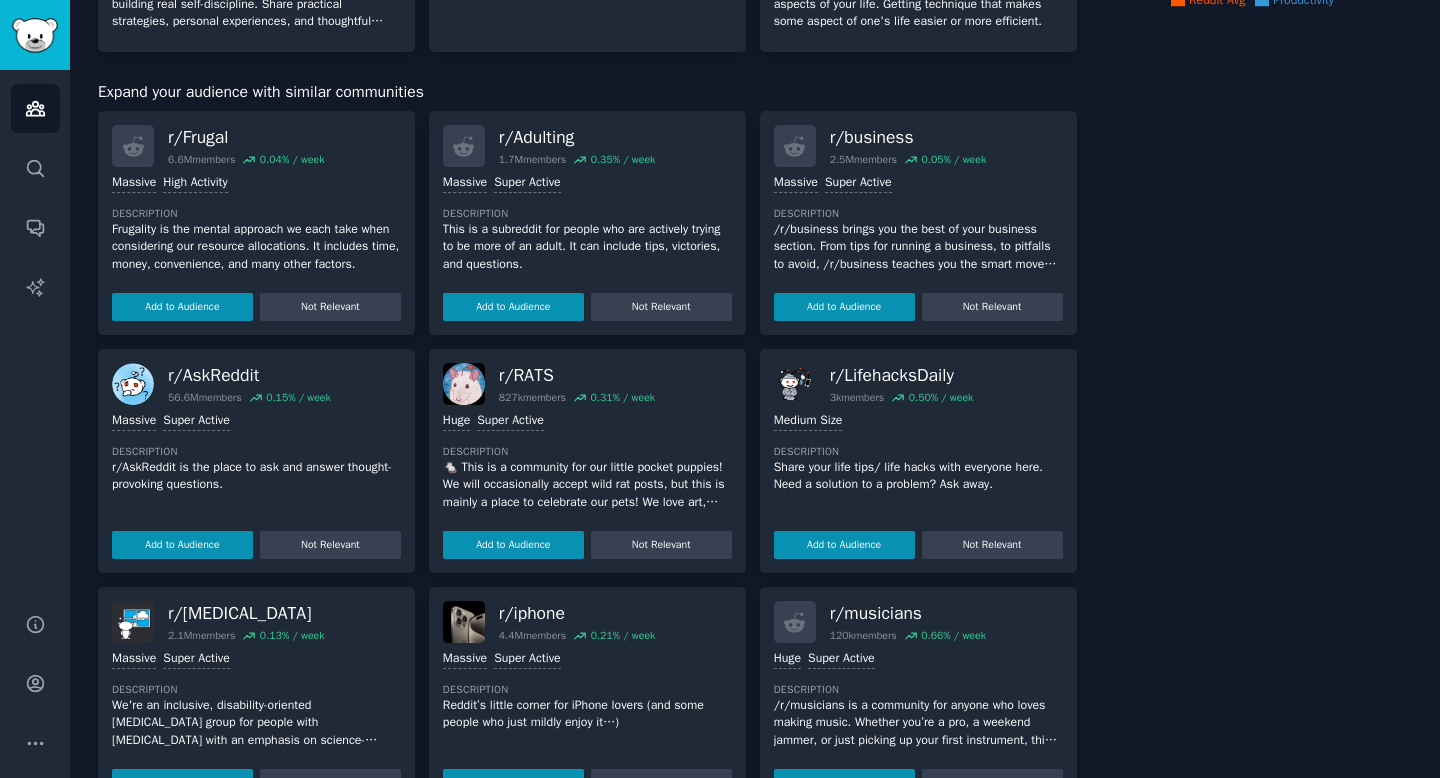 scroll, scrollTop: 574, scrollLeft: 0, axis: vertical 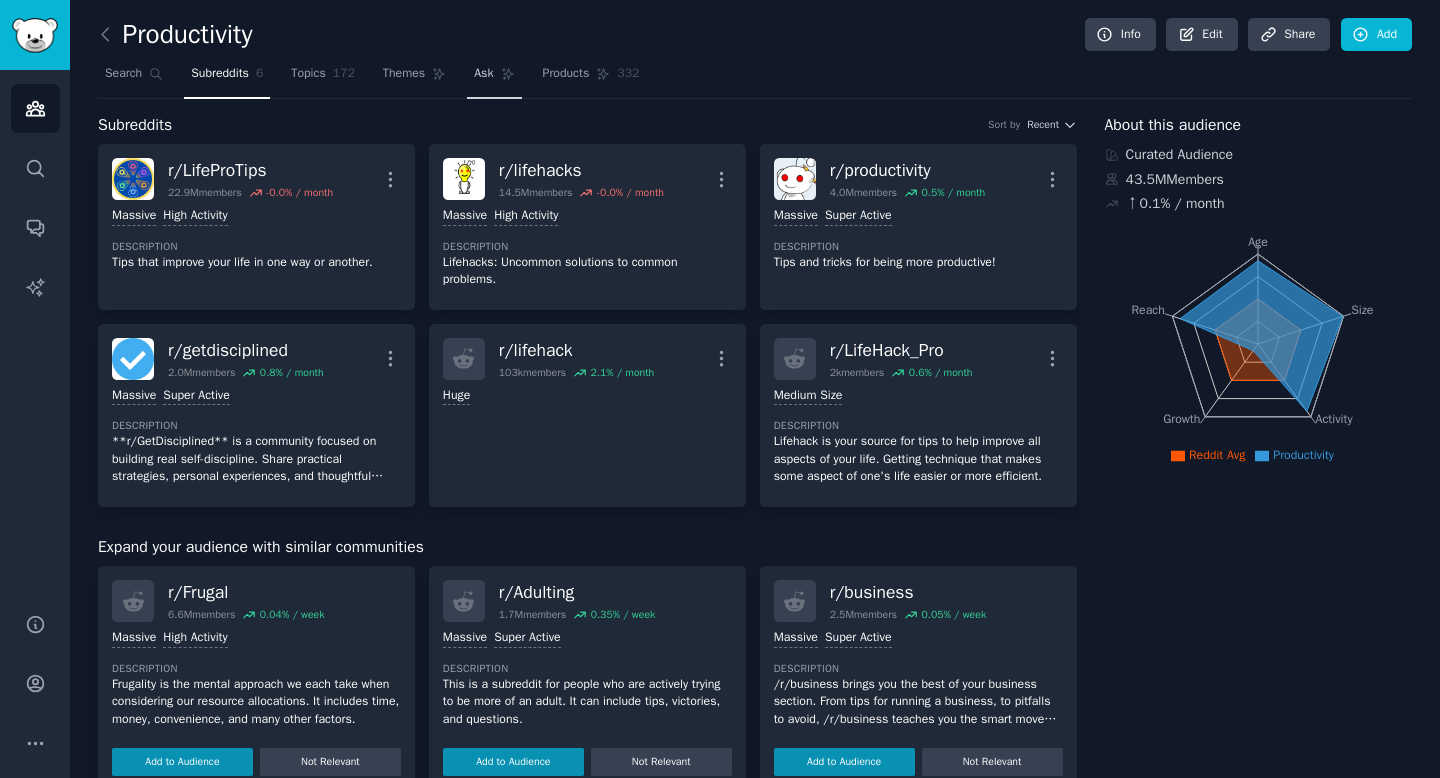 click on "Ask" at bounding box center [494, 78] 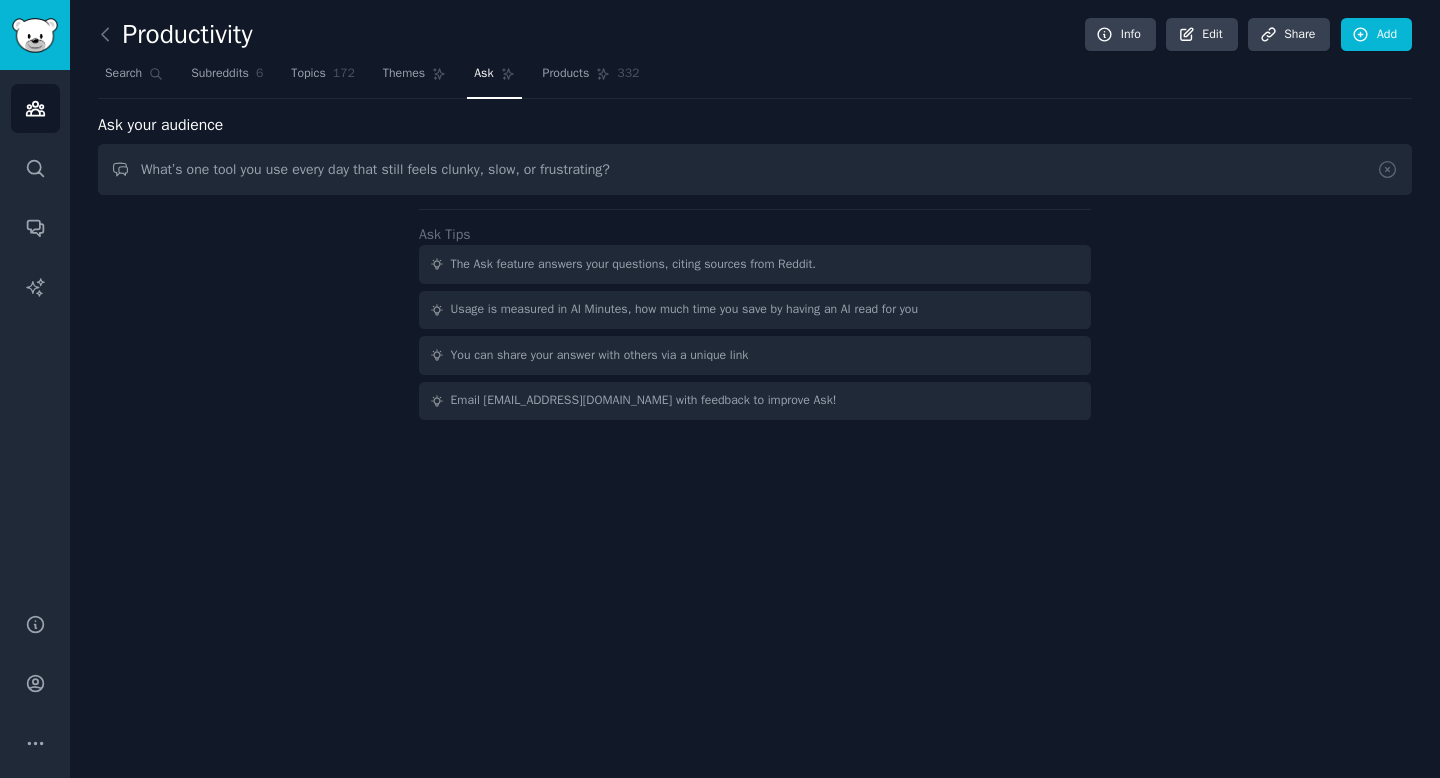 type on "What’s one tool you use every day that still feels clunky, slow, or frustrating?" 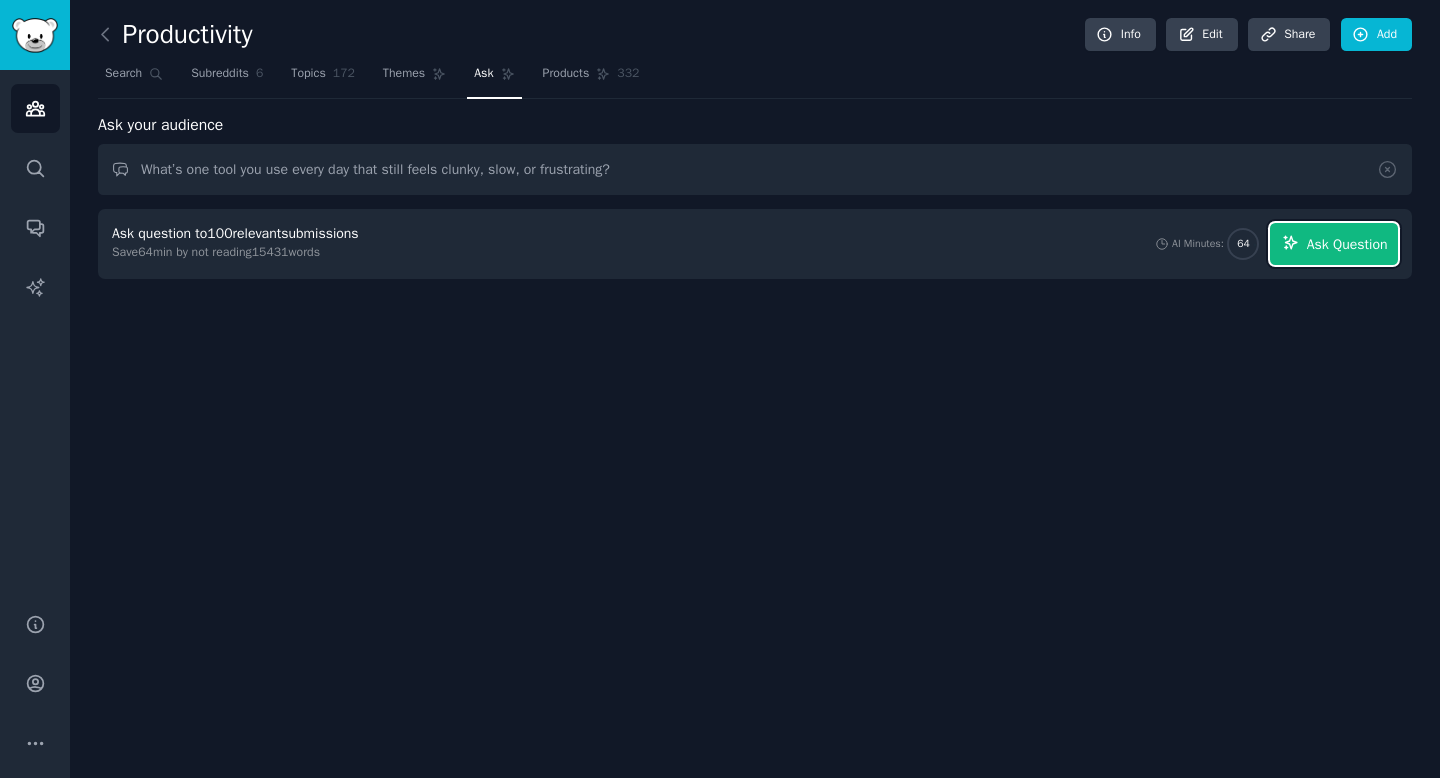 click on "Ask Question" at bounding box center [1334, 244] 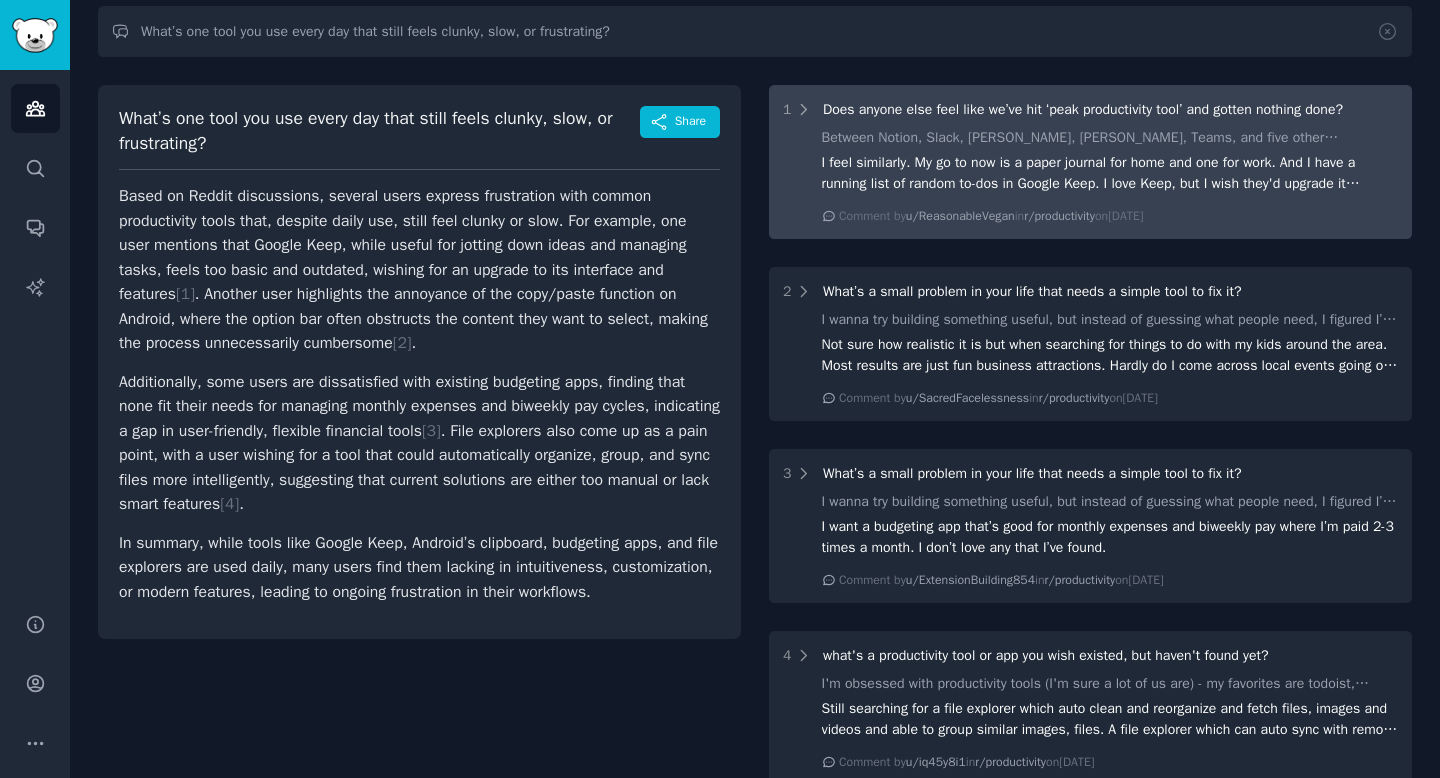 scroll, scrollTop: 137, scrollLeft: 0, axis: vertical 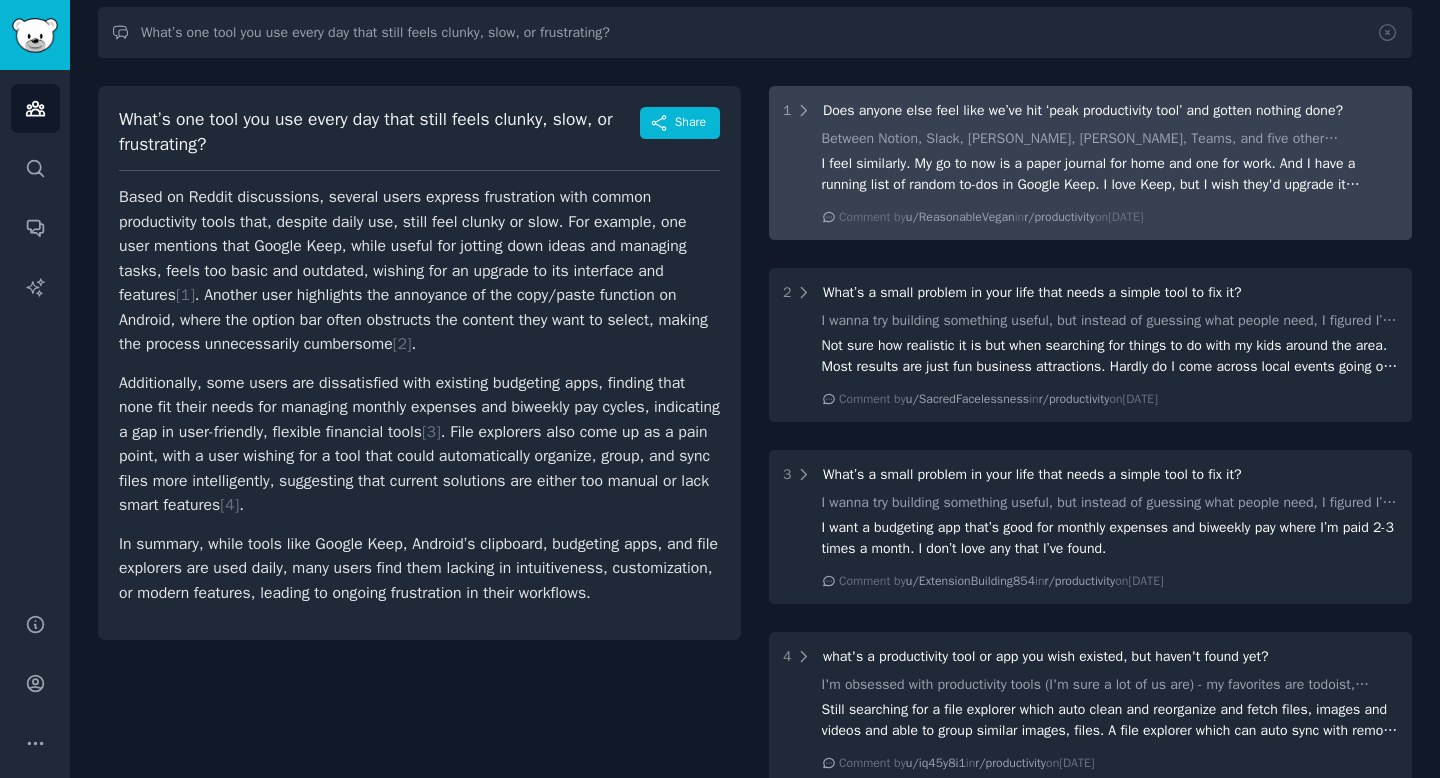 click on "Does anyone else feel like we’ve hit ‘peak productivity tool’ and gotten nothing done?" at bounding box center [1083, 110] 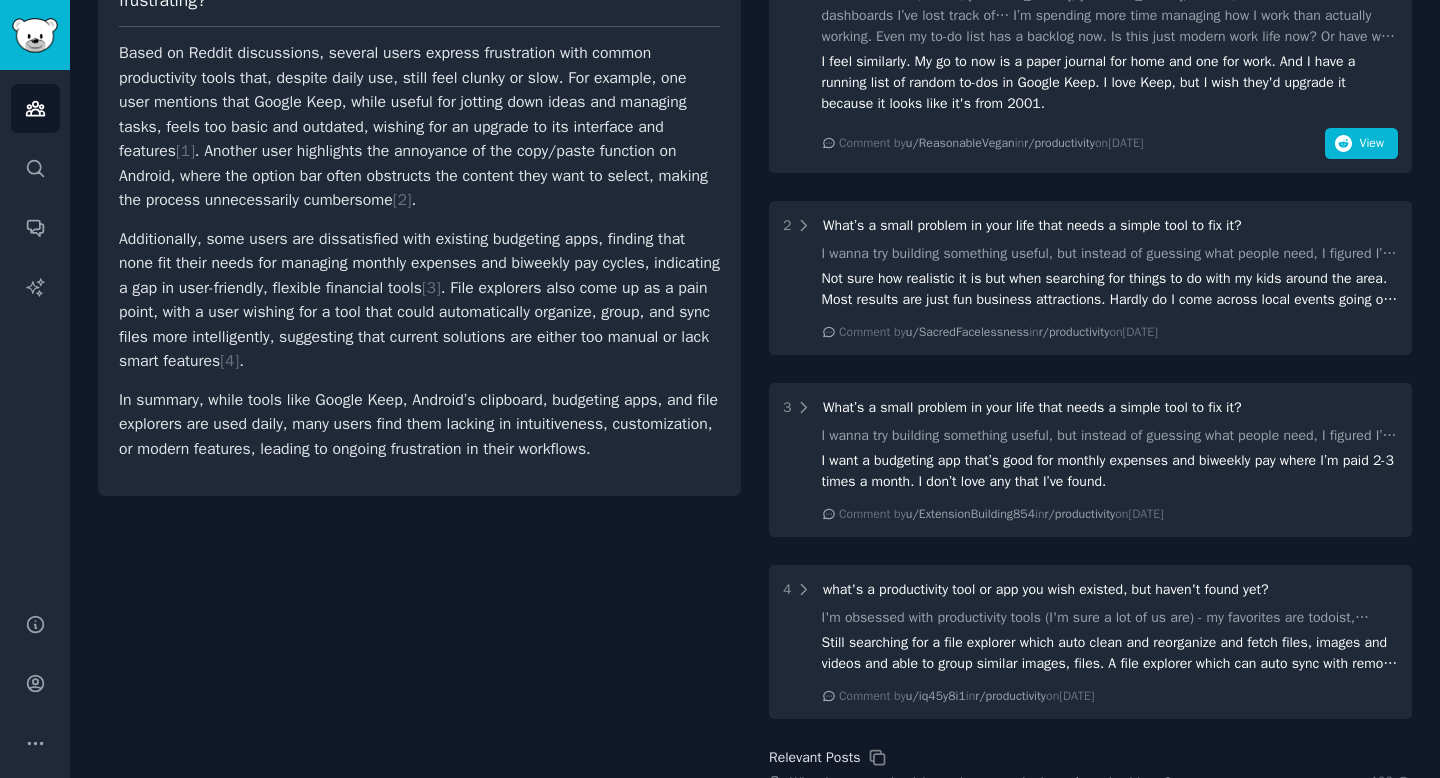 scroll, scrollTop: 284, scrollLeft: 0, axis: vertical 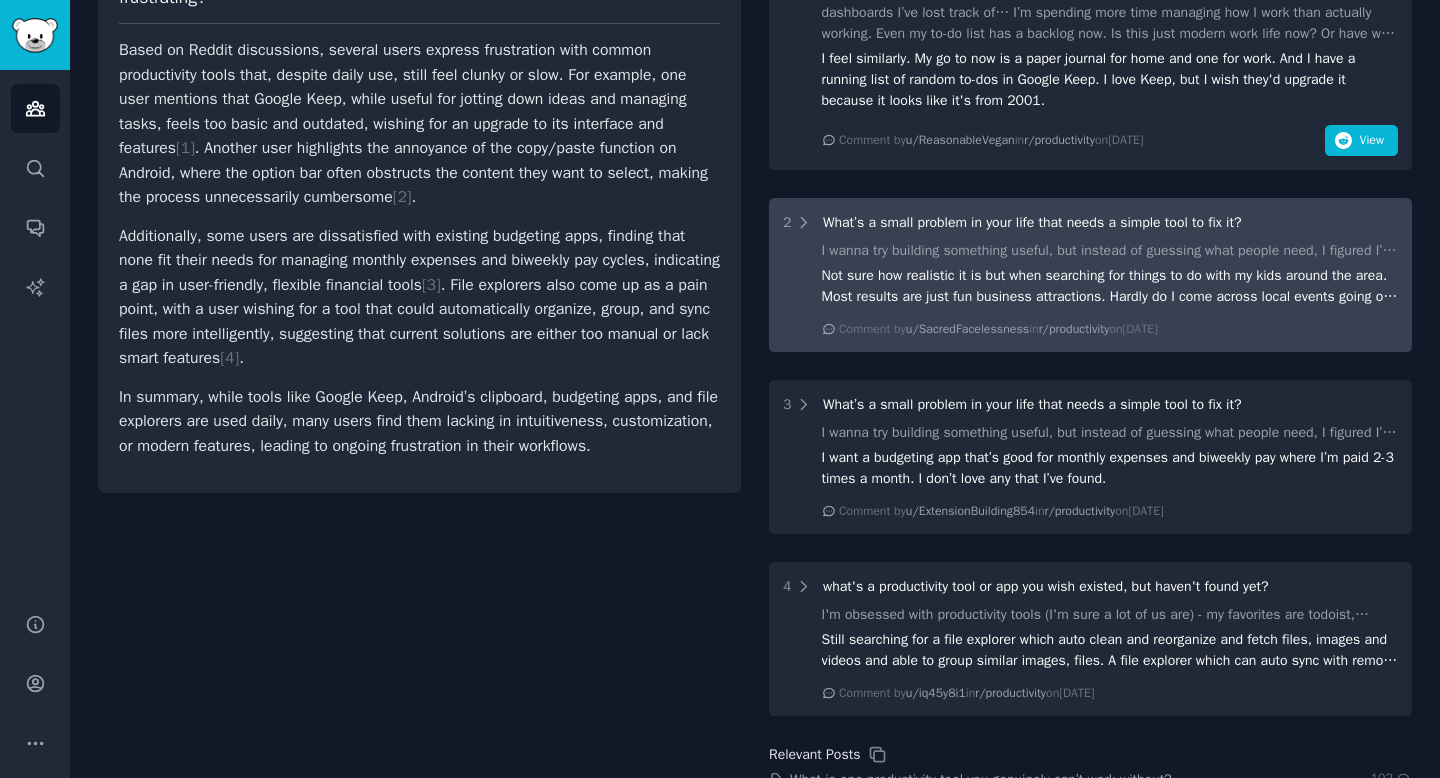 click on "I wanna try building something useful, but instead of guessing what people need, I figured I’d ask.
What’s a small, lowkey annoying problem you deal with—at work, online, in your routine, whatever—that you think should have a simple tool or fix by now?
Could be:
•	Something repetitive you’re tired of doing manually
•	A dumb task that wastes too much time
•	A tool that exists but is bloated, expensive, or broken
•	Anything that just makes you go “ugh, again?”
No idea is too random. I’ll go through the replies and try to build something for the top upvoted ones" at bounding box center [1110, 250] 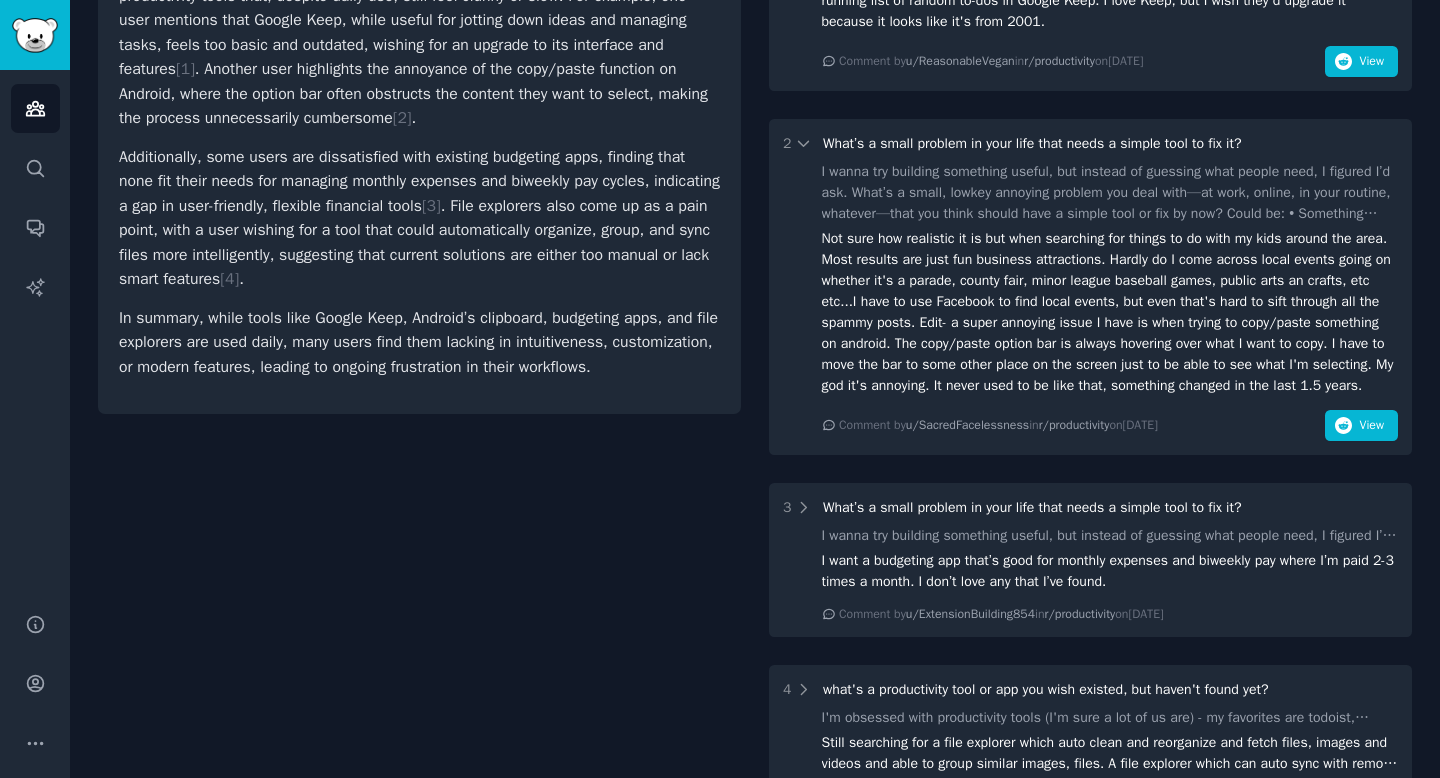 scroll, scrollTop: 367, scrollLeft: 0, axis: vertical 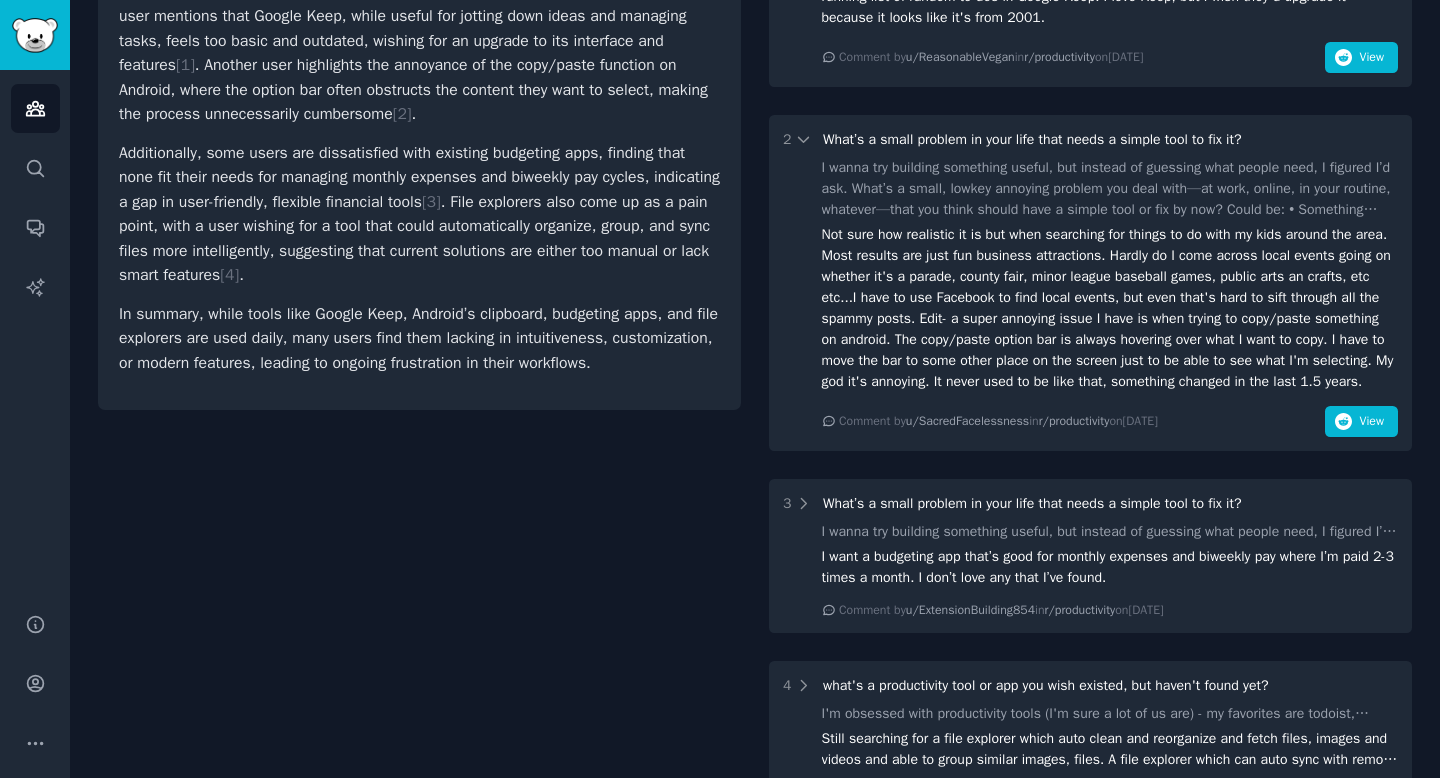 click on "Not sure how realistic it is but when searching for things to do with my kids around the area. Most results are just fun business attractions. Hardly do I come across local events going on whether it's a parade, county fair, minor league baseball games, public arts an crafts, etc etc...I have to use Facebook to find local events, but even that's hard to sift through all the spammy posts.
Edit- a super annoying issue I have is when trying to copy/paste something on android. The copy/paste option bar is always hovering over what I want to copy. I have to move the bar to some other place on the screen just to be able to see what I'm selecting. My god it's annoying. It never used to be like that, something changed in the last 1.5 years." at bounding box center [1110, 308] 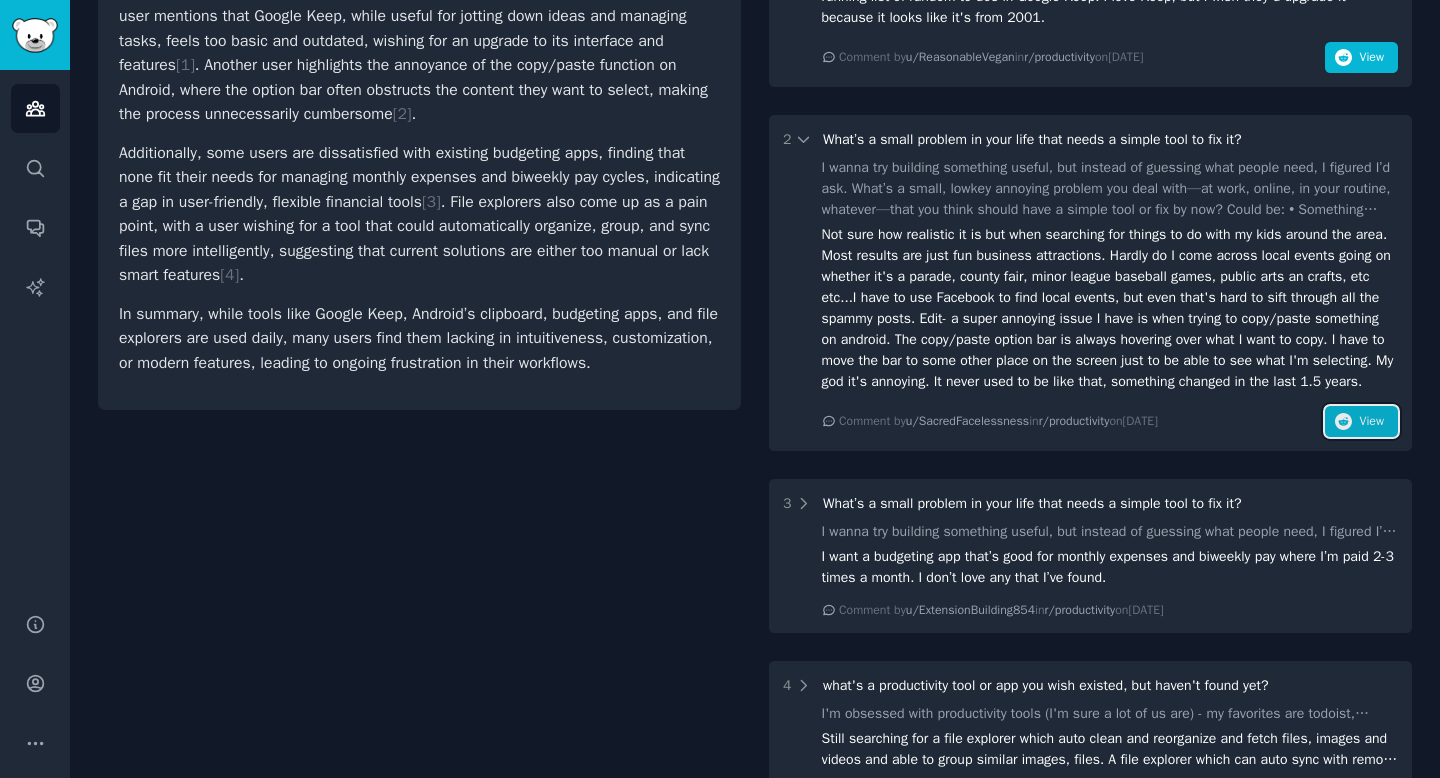 click on "View" at bounding box center [1372, 422] 